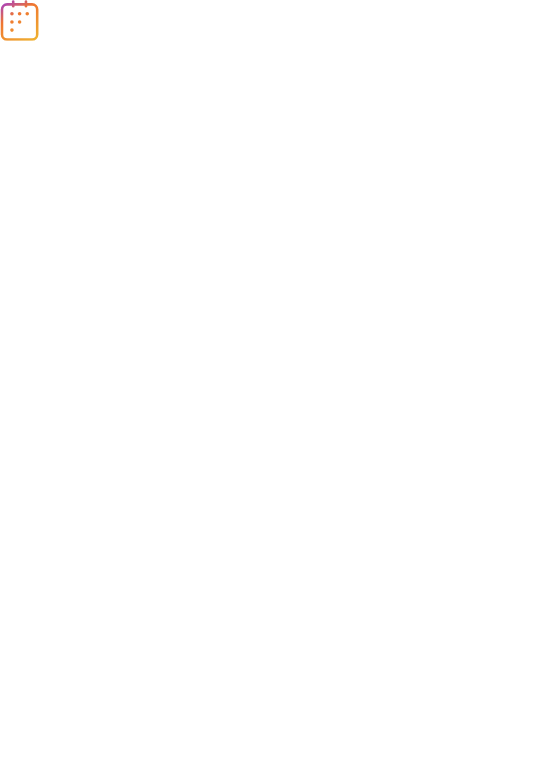 scroll, scrollTop: 0, scrollLeft: 0, axis: both 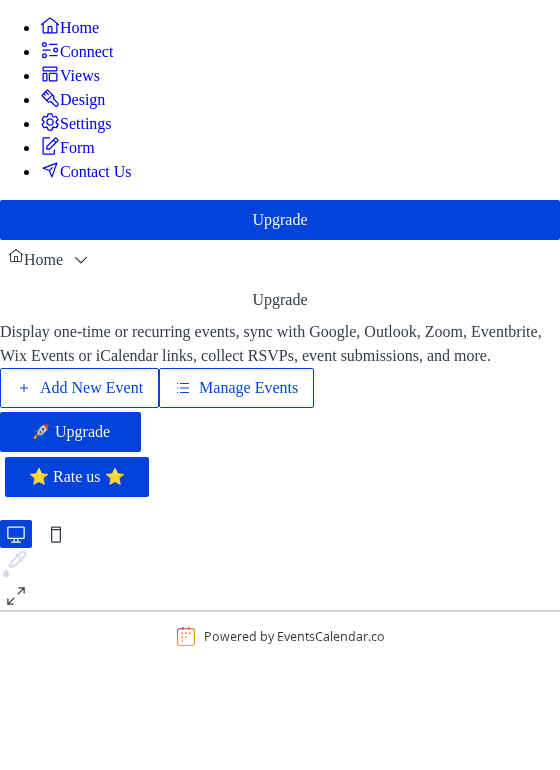 click on "Add New Event" at bounding box center (91, 388) 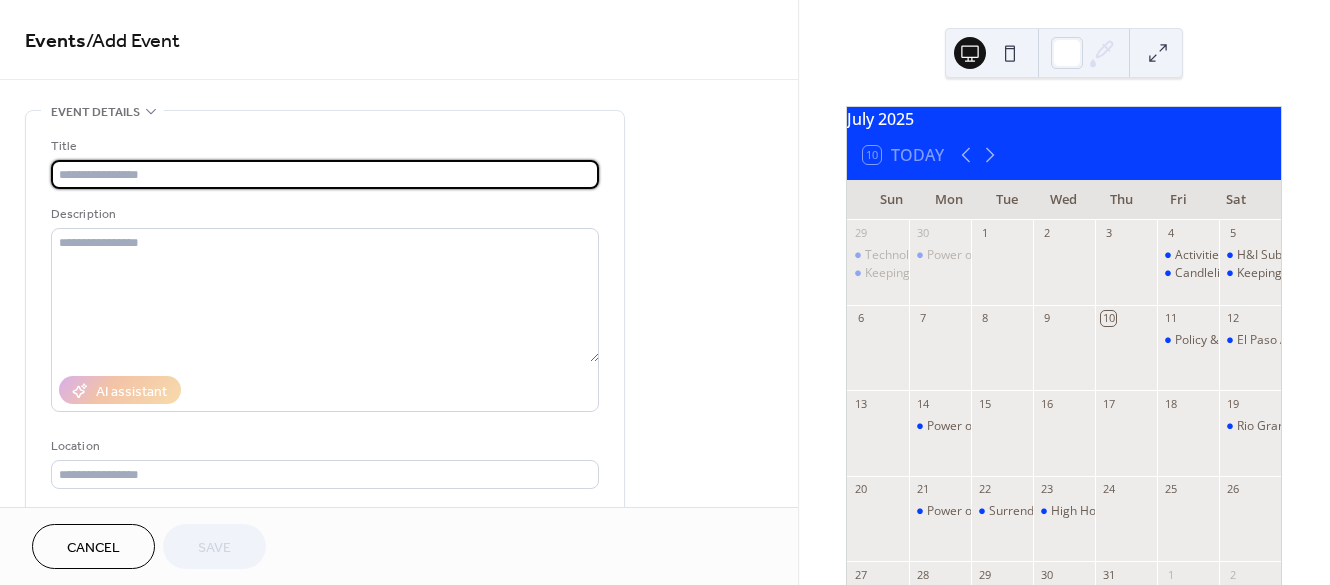 scroll, scrollTop: 0, scrollLeft: 0, axis: both 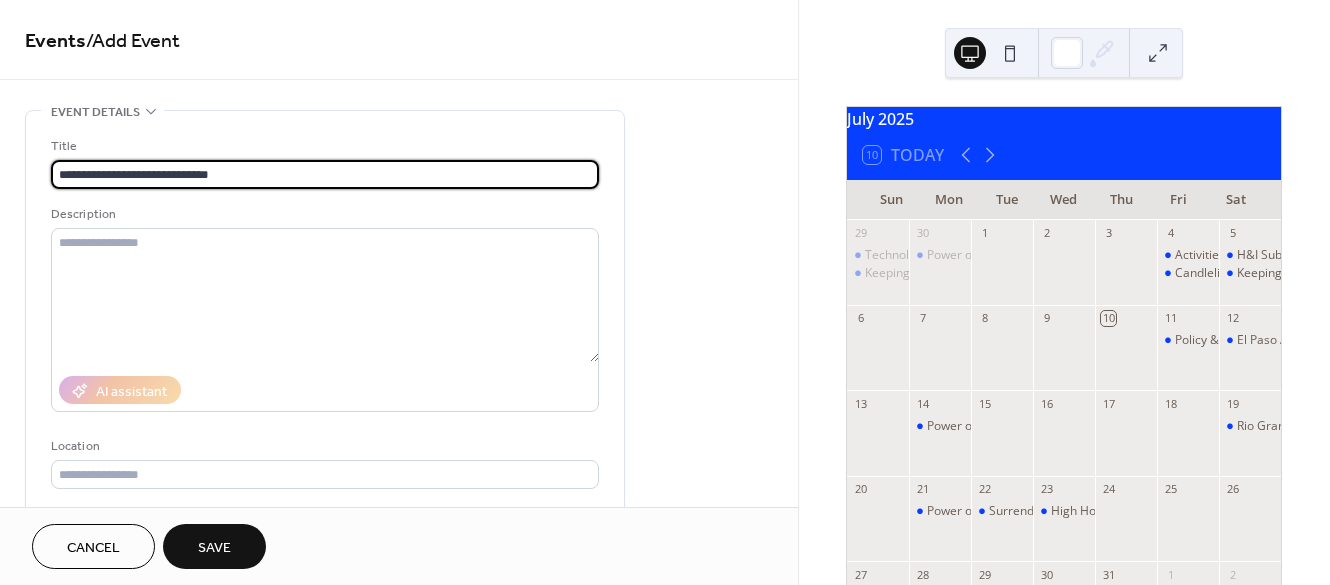 type on "**********" 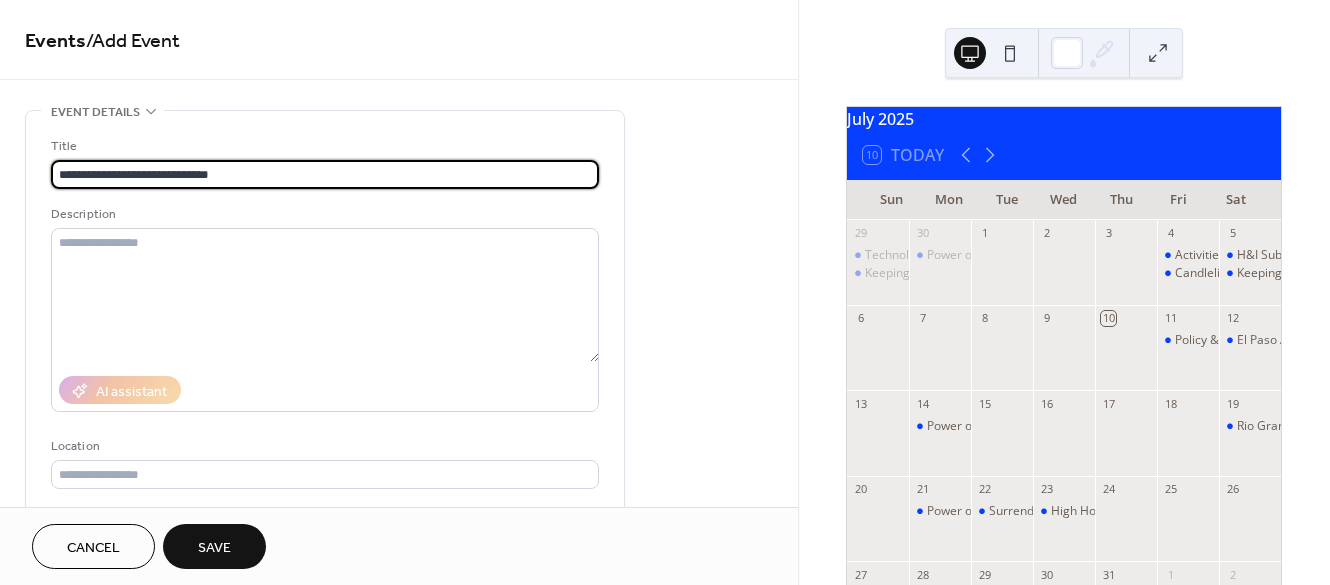 click on "Description" at bounding box center (323, 214) 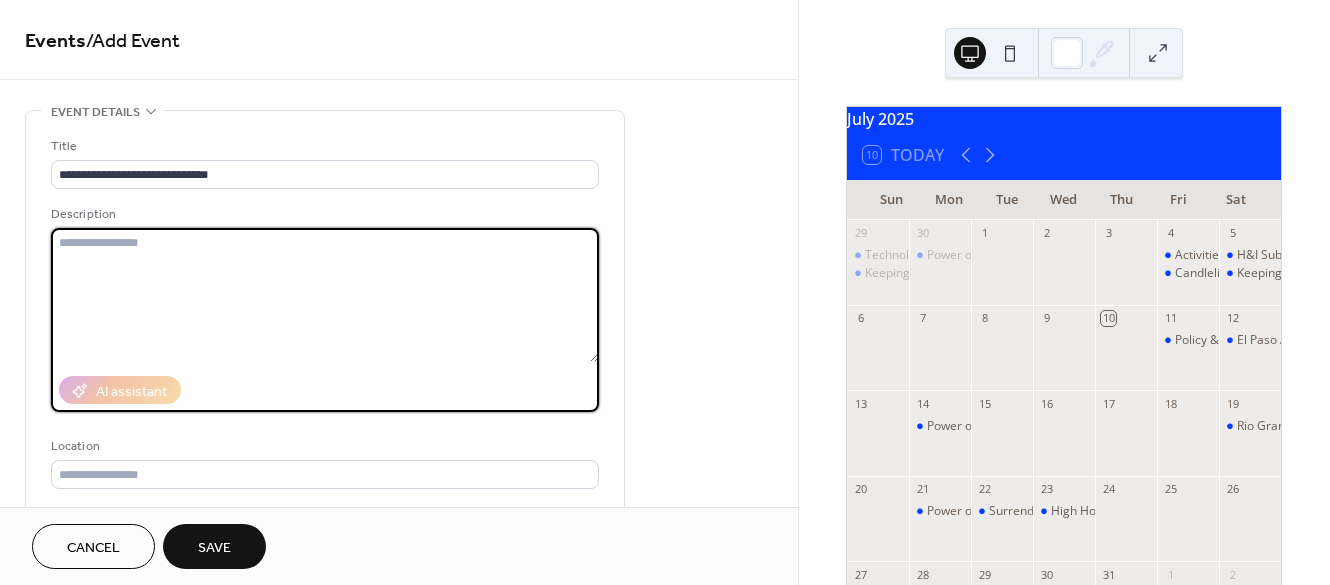 click at bounding box center (325, 295) 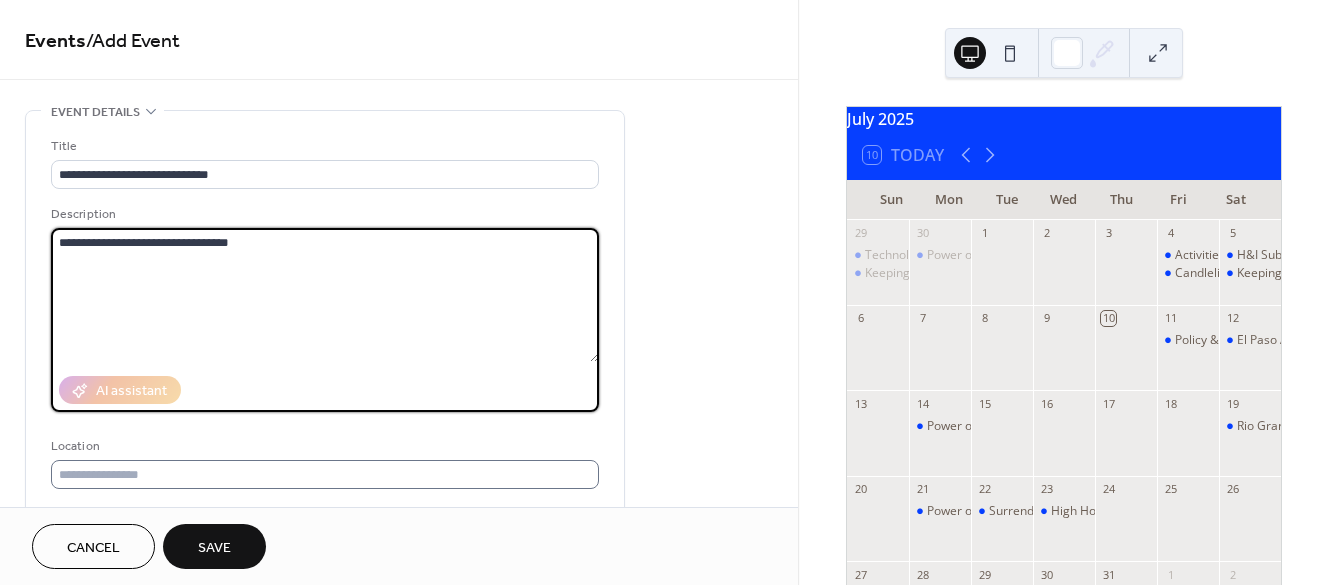 type on "**********" 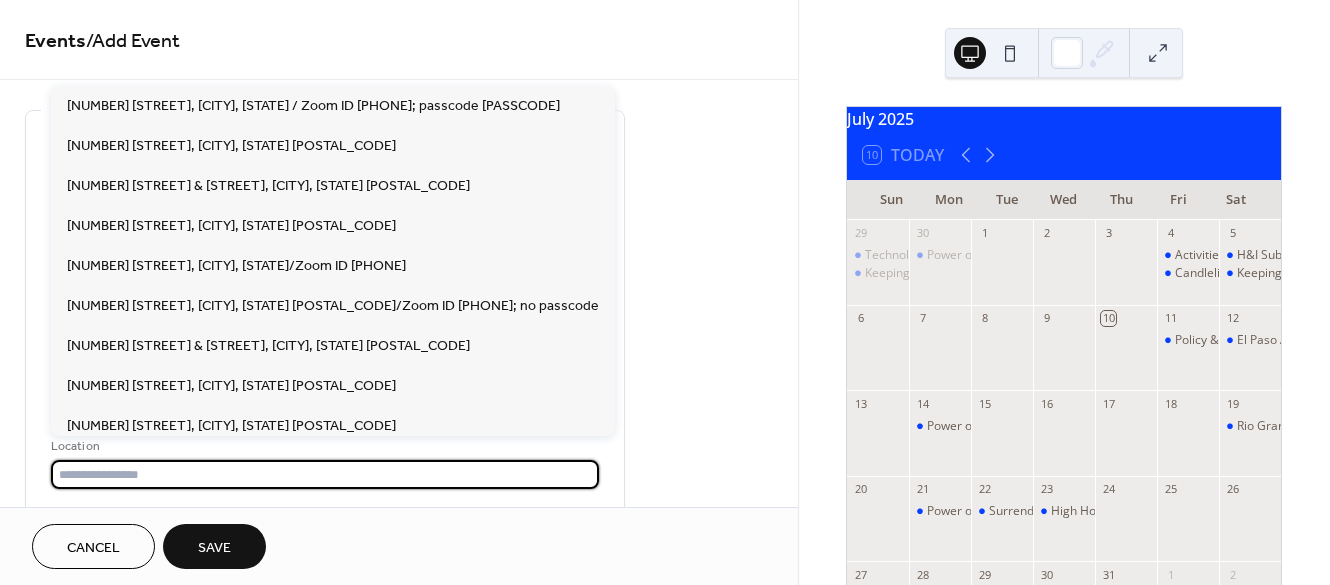 click at bounding box center [325, 474] 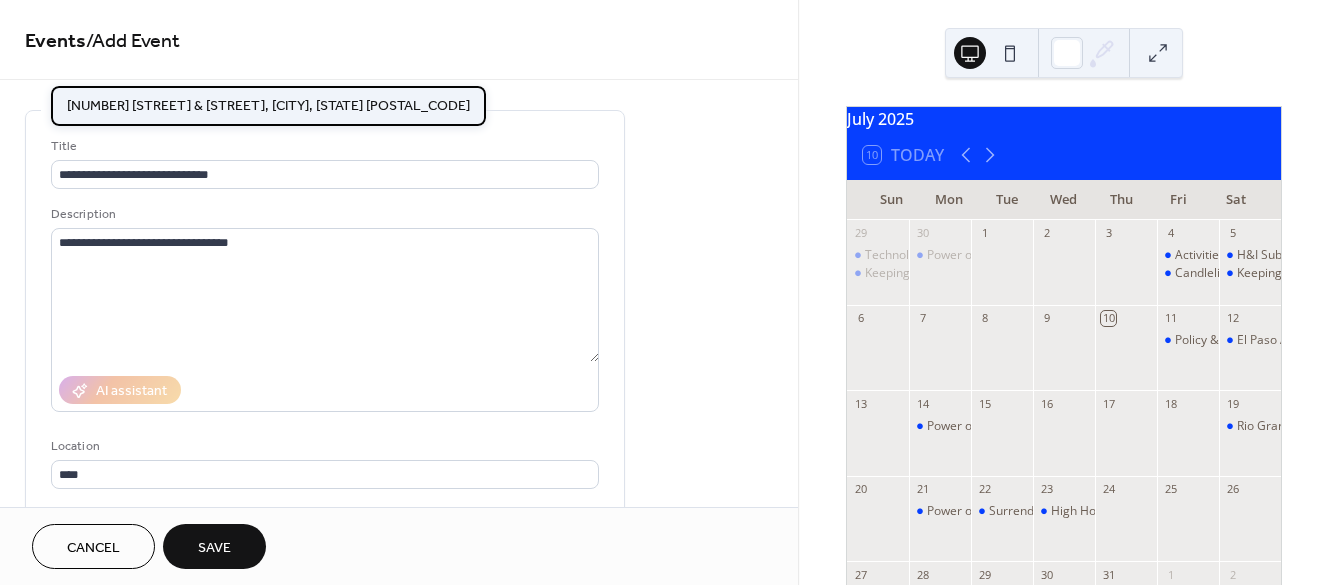 click on "1420 Alabama & Gold, El Paso, TX  79930" at bounding box center [268, 105] 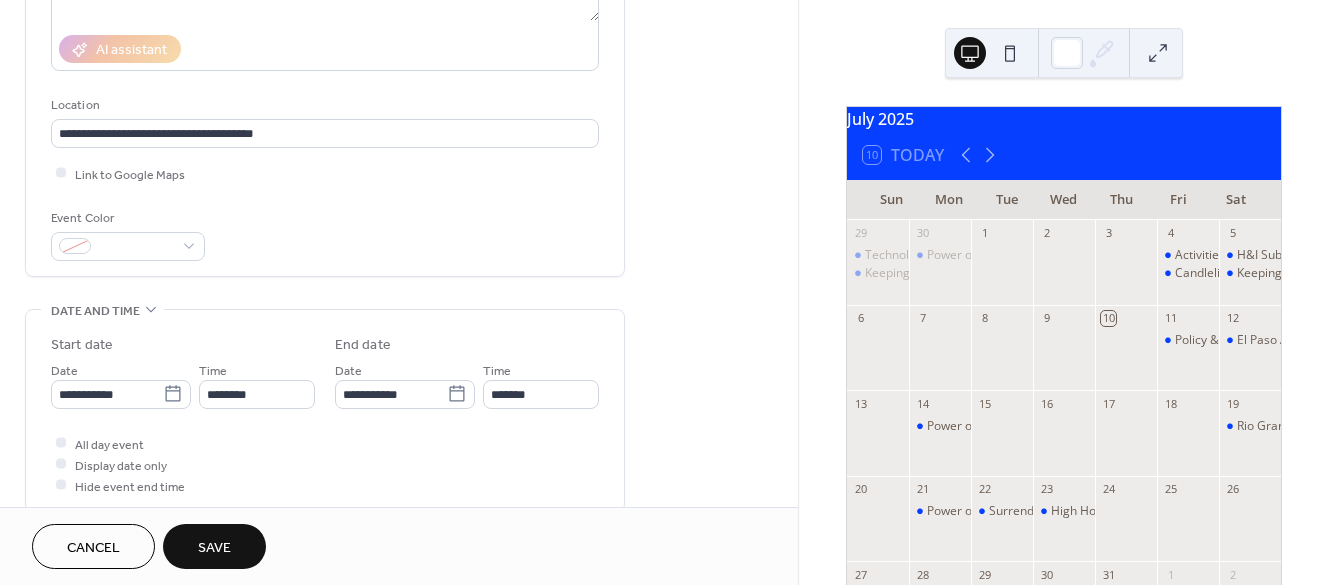 scroll, scrollTop: 352, scrollLeft: 0, axis: vertical 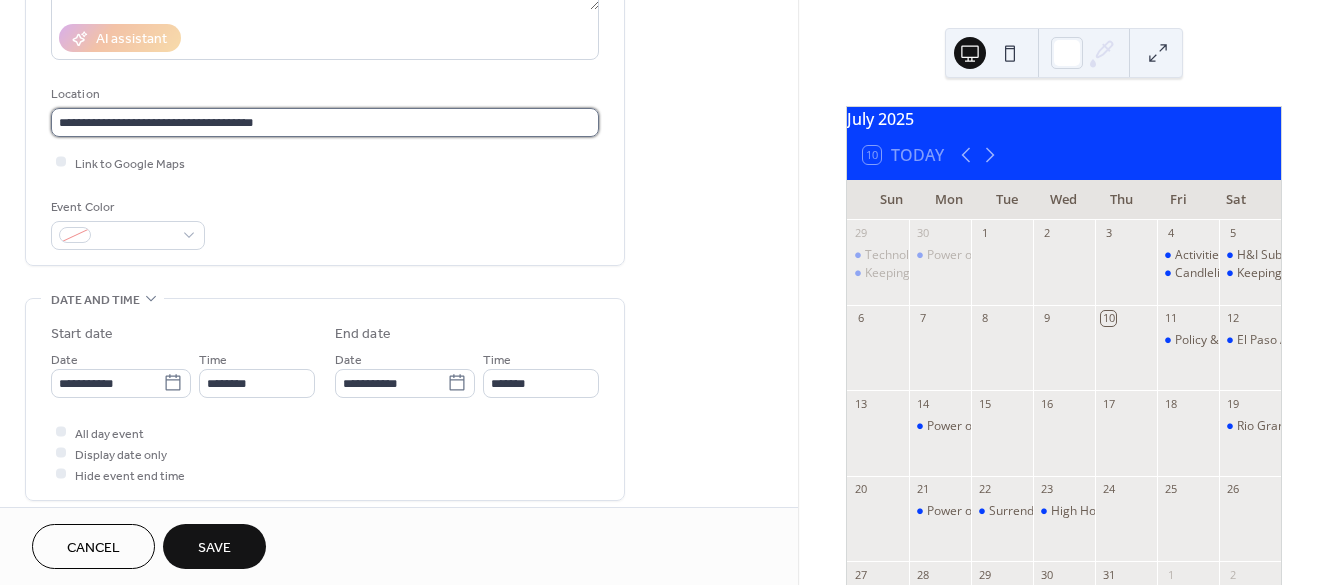 click on "**********" at bounding box center [325, 122] 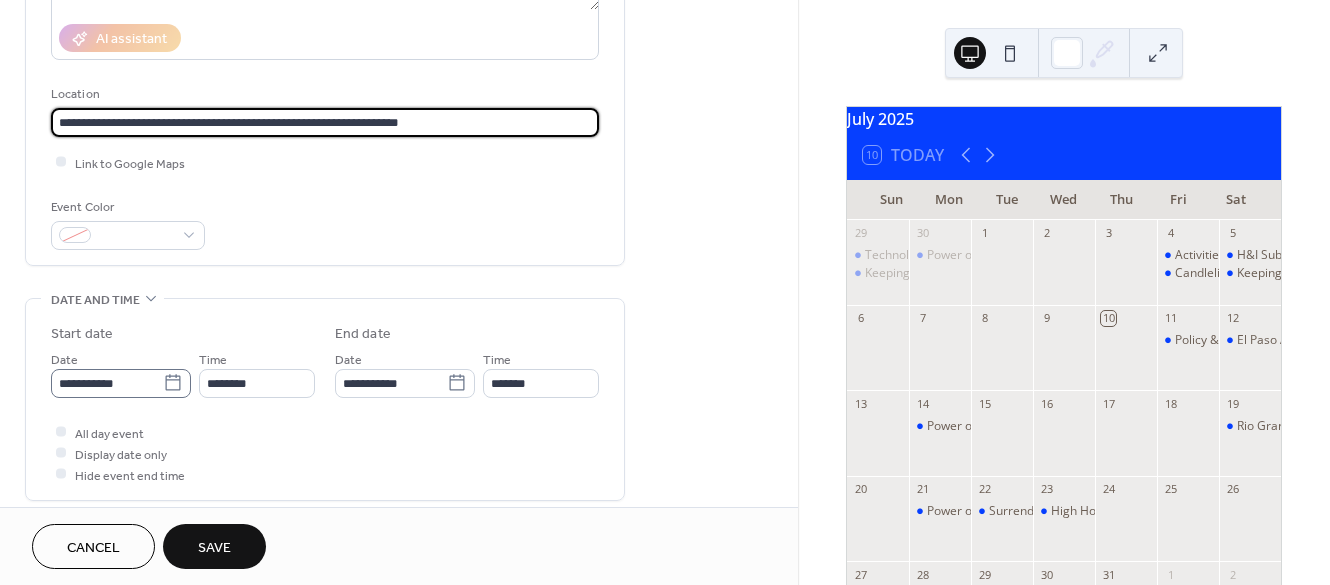 type on "**********" 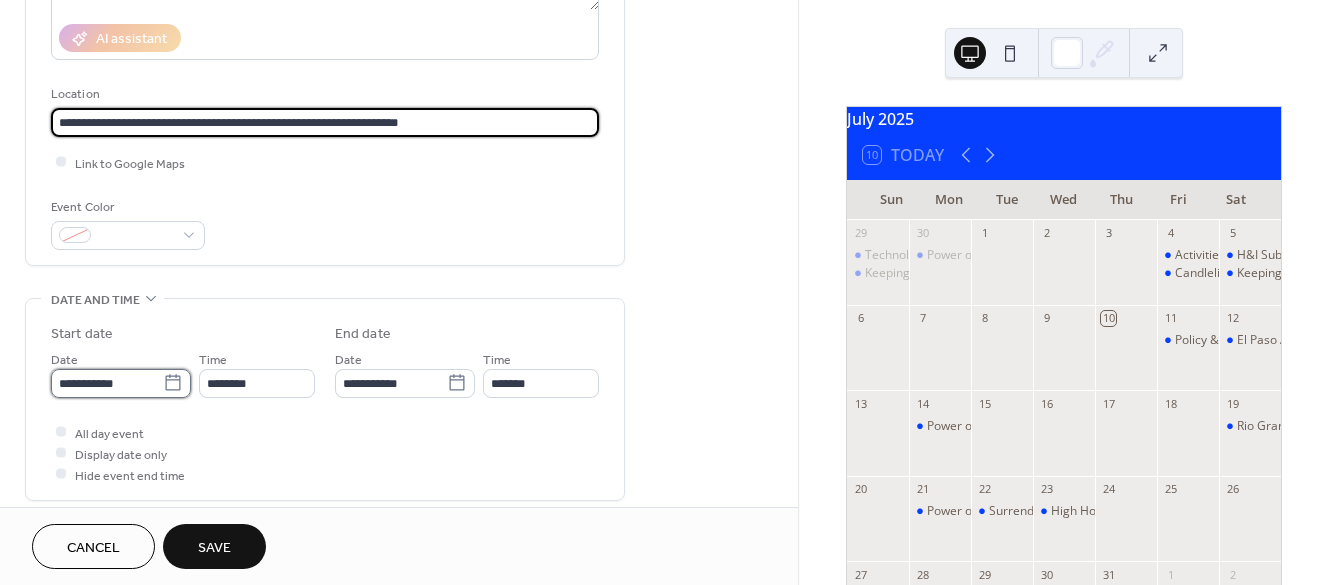 click on "**********" at bounding box center (107, 383) 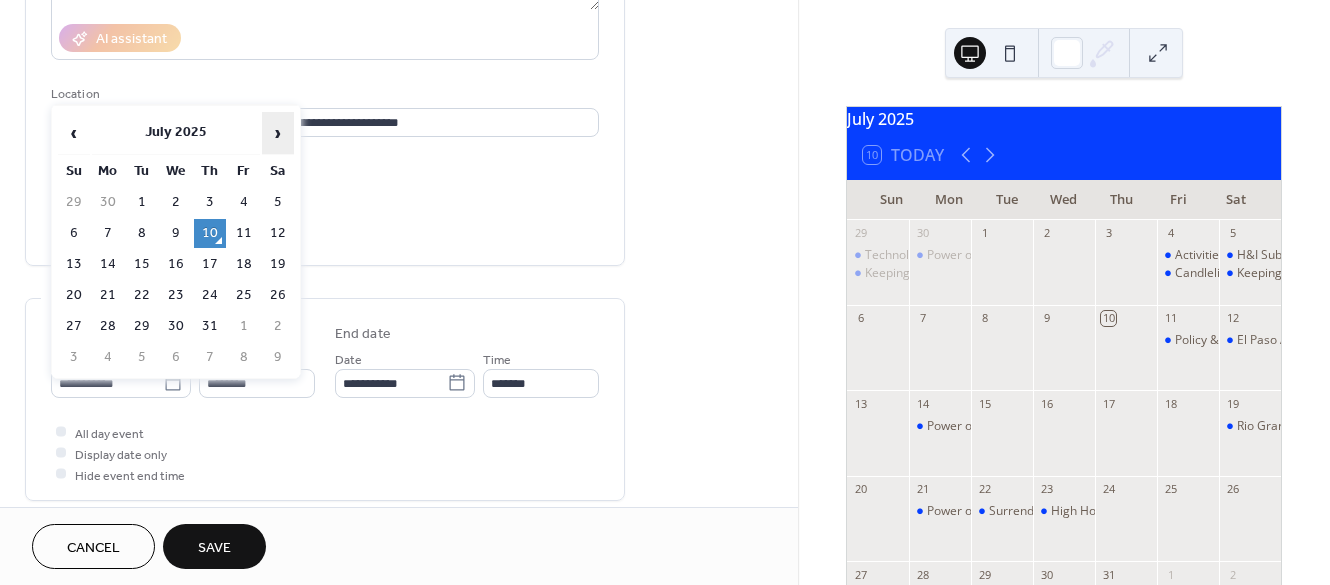 click on "›" at bounding box center (278, 133) 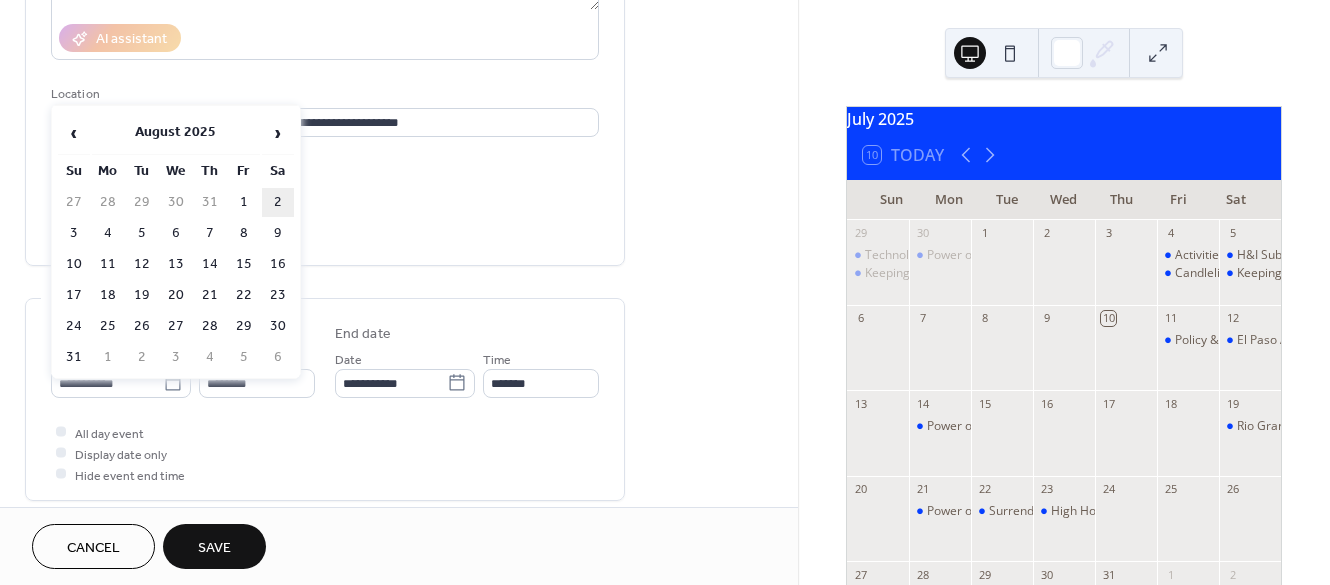 click on "2" at bounding box center [278, 202] 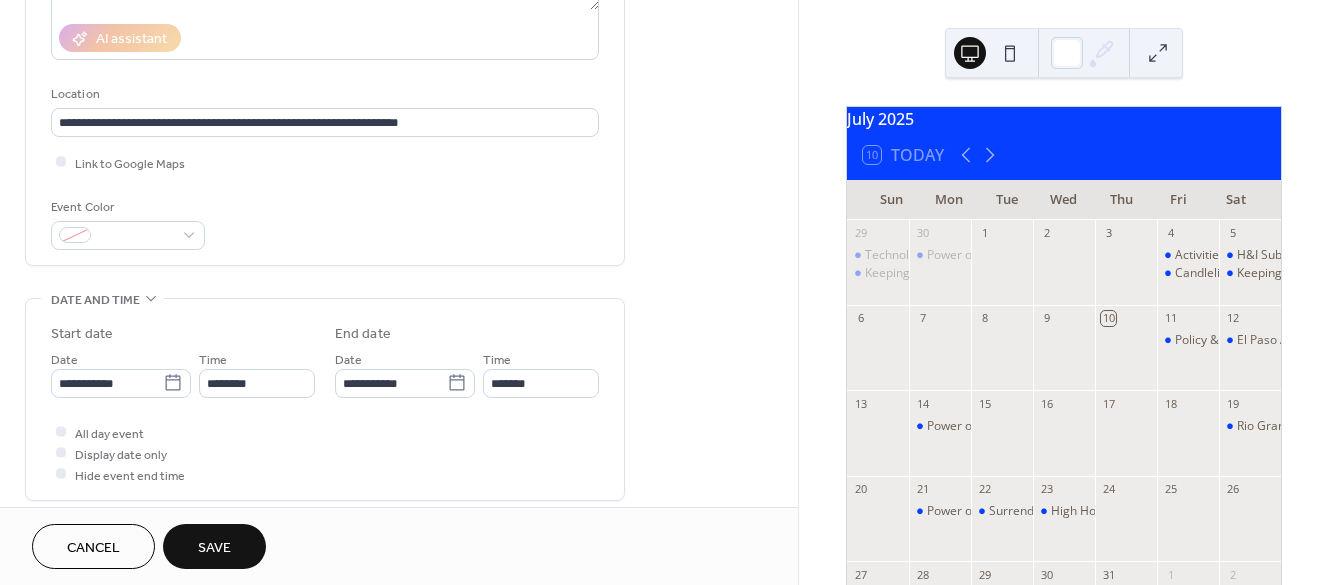 click on "**********" at bounding box center (325, 17) 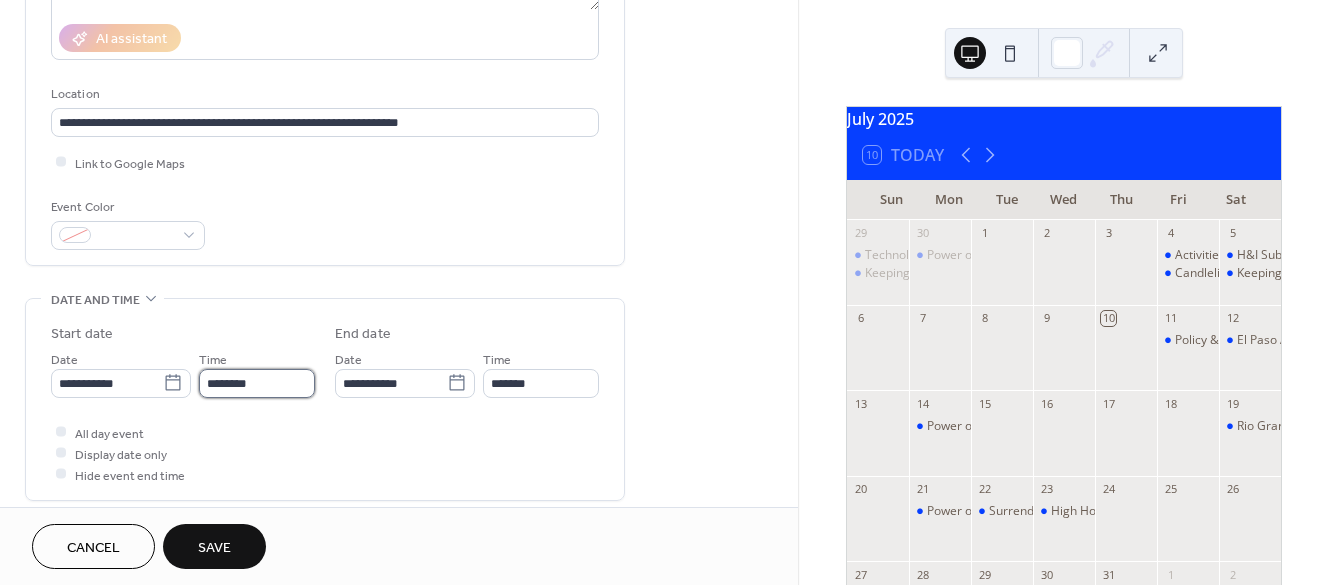 click on "********" at bounding box center (257, 383) 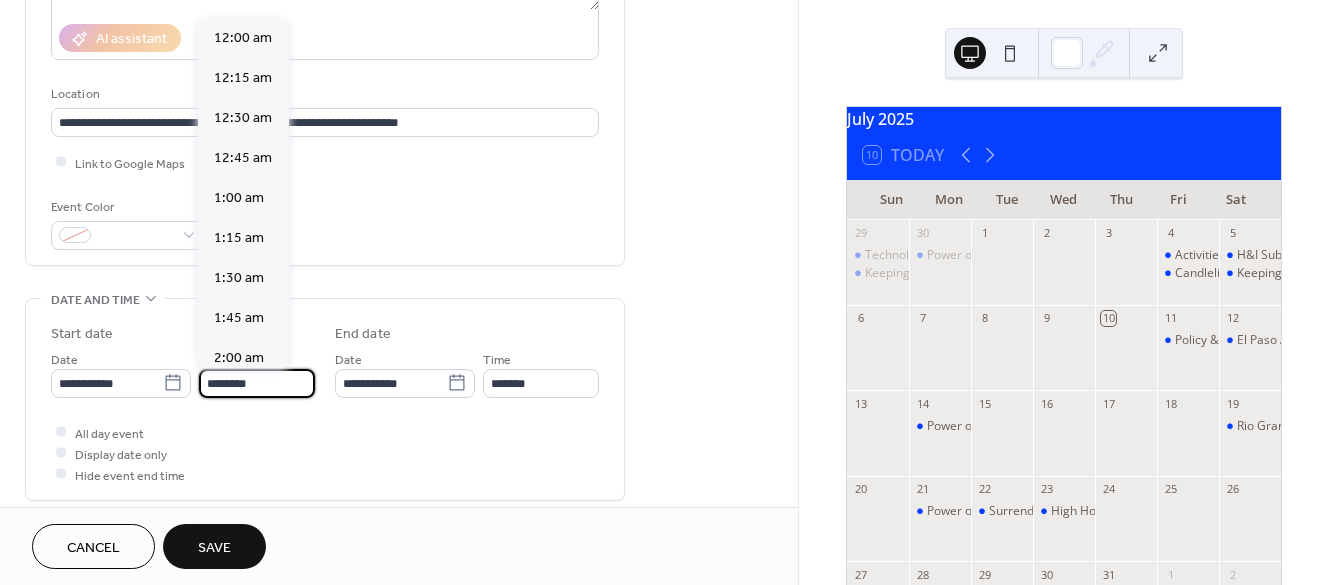 scroll, scrollTop: 1960, scrollLeft: 0, axis: vertical 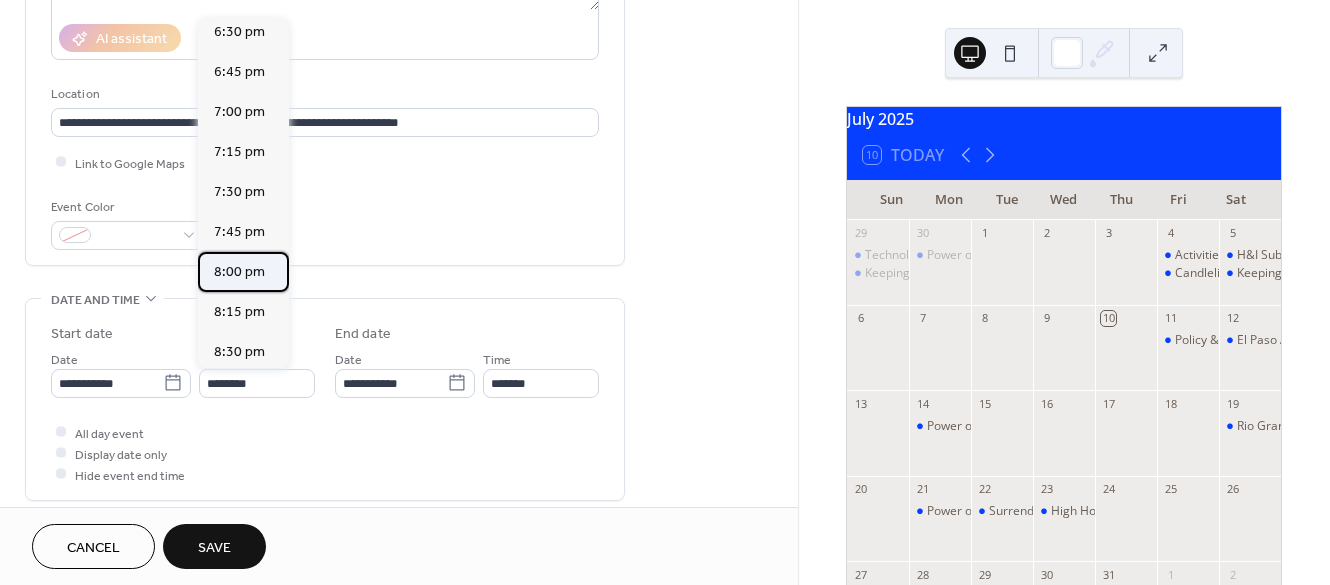 click on "8:00 pm" at bounding box center [239, 271] 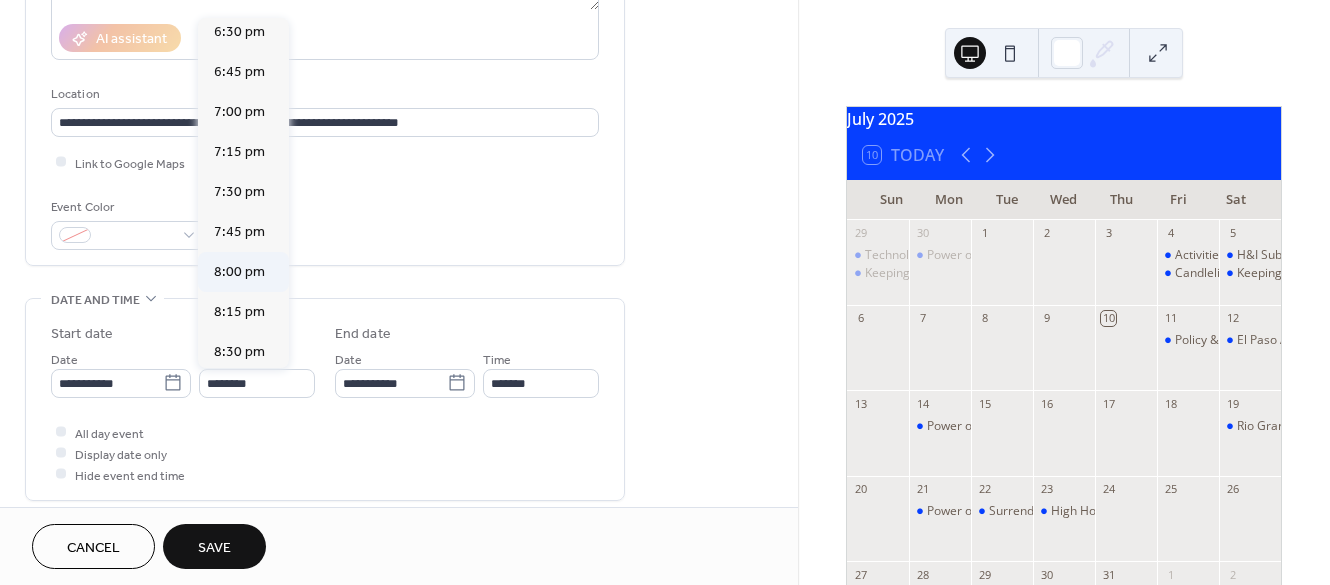 type on "*******" 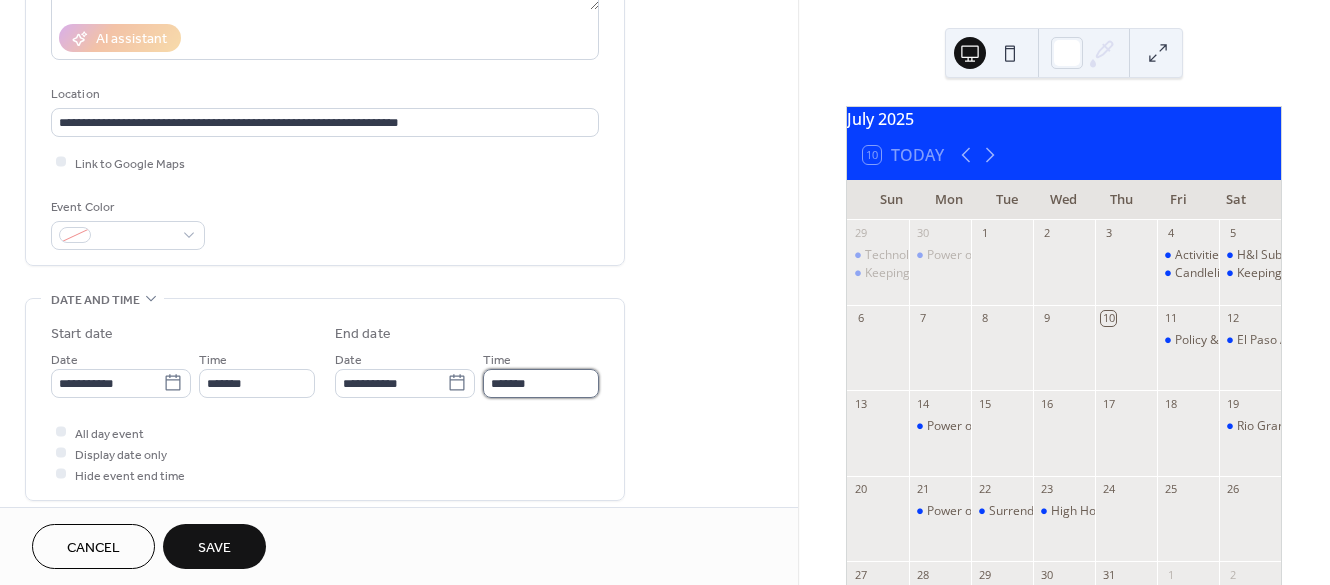 click on "*******" at bounding box center (541, 383) 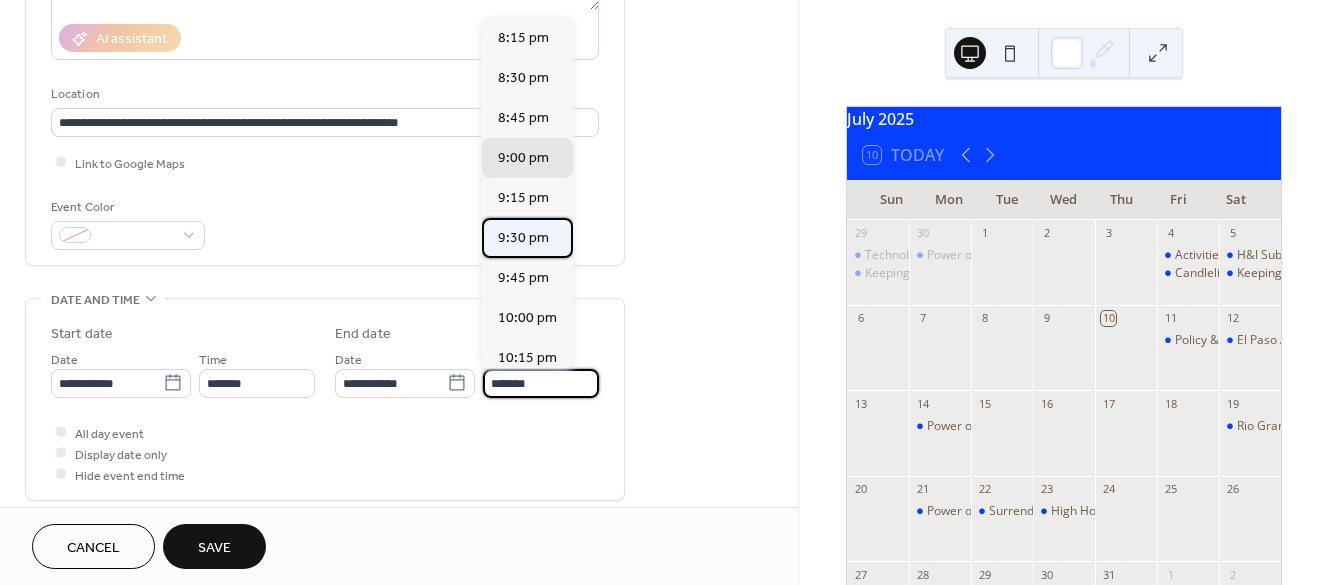 click on "9:30 pm" at bounding box center (523, 237) 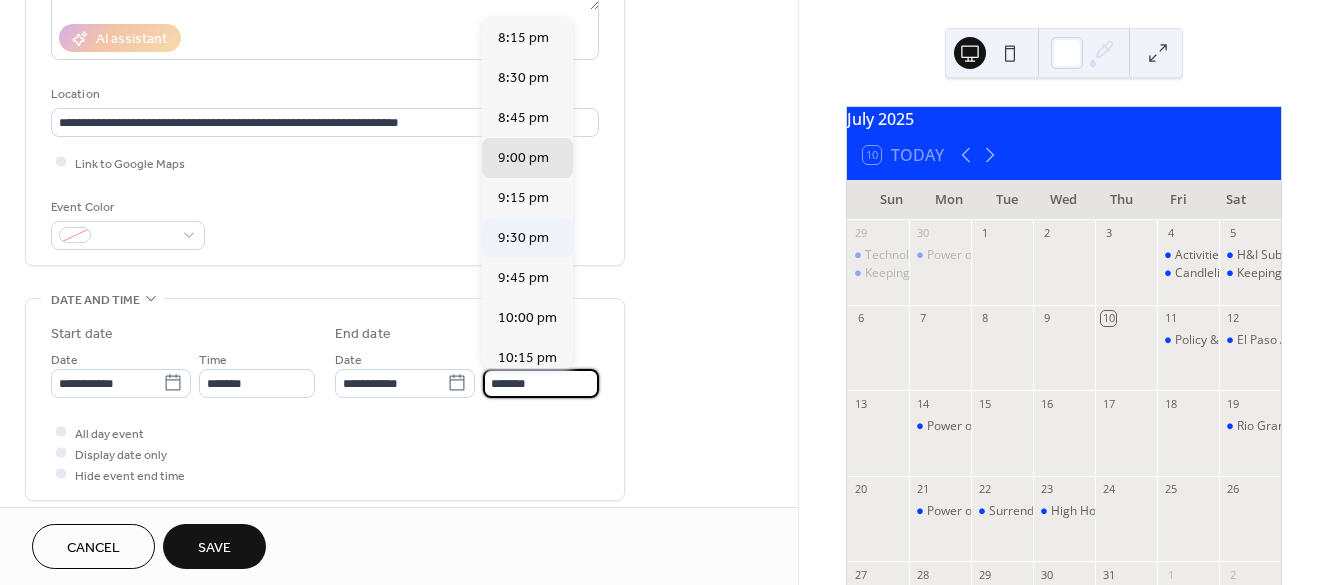 type on "*******" 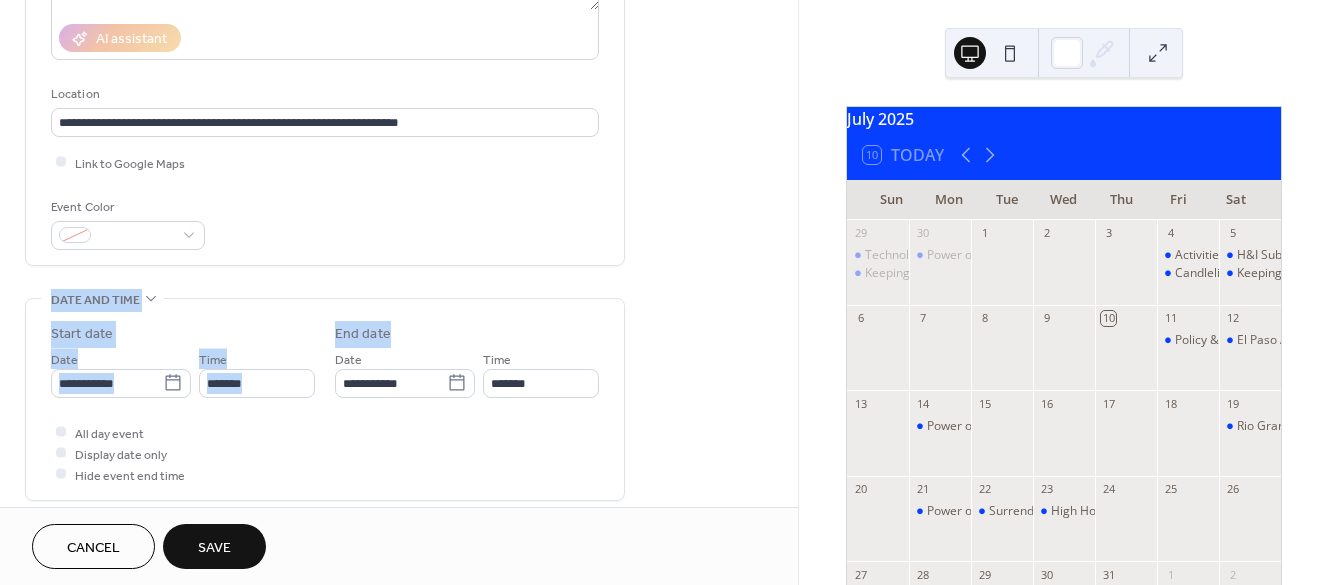 drag, startPoint x: 791, startPoint y: 246, endPoint x: 796, endPoint y: 289, distance: 43.289722 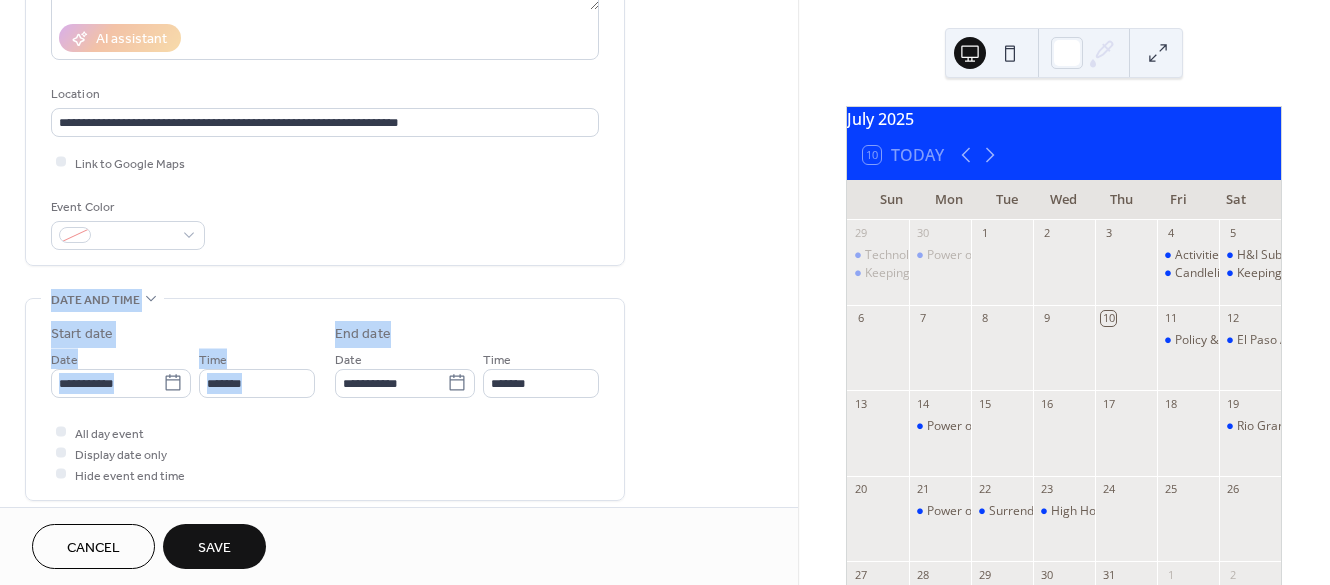 click on "**********" at bounding box center [399, 253] 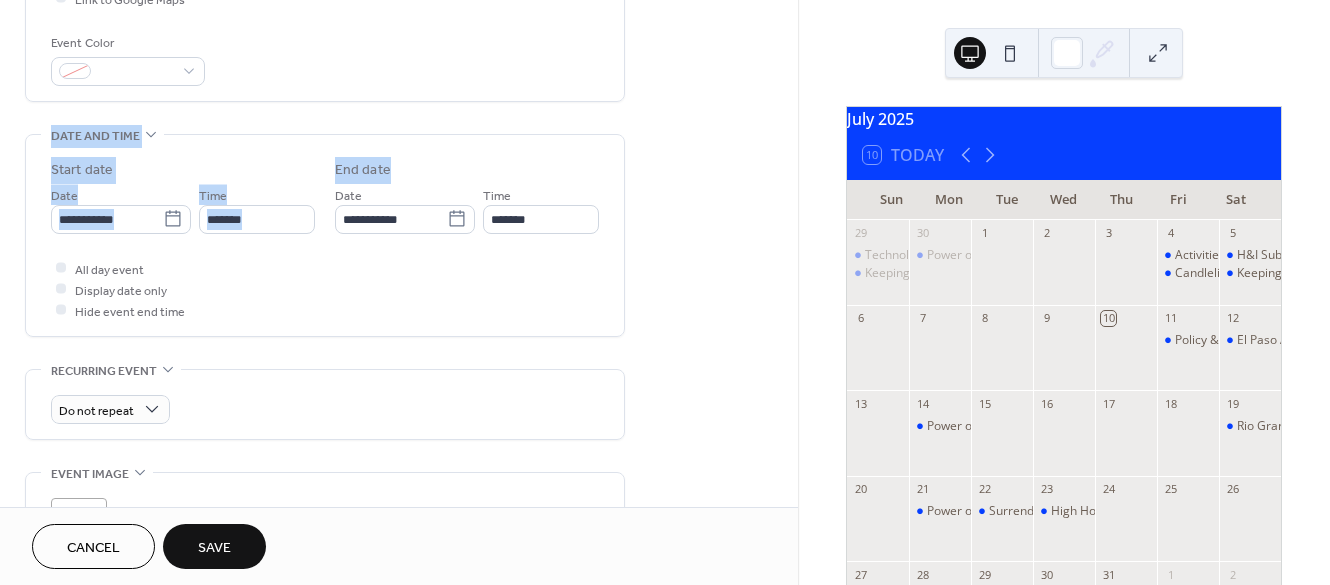 scroll, scrollTop: 514, scrollLeft: 0, axis: vertical 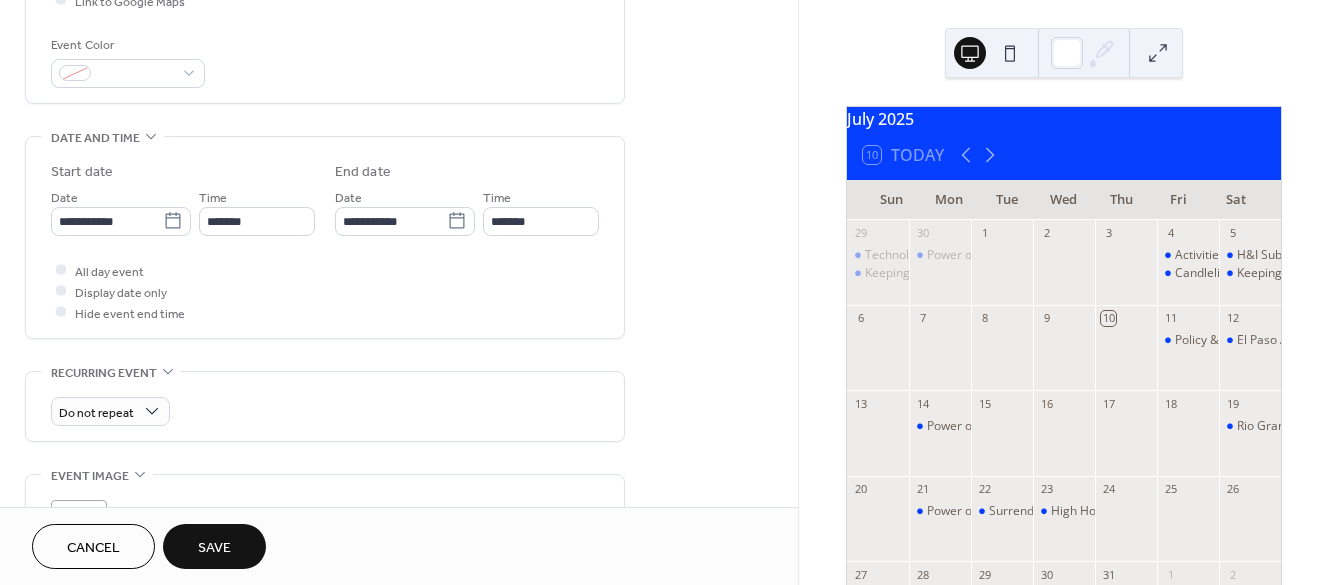 click on "**********" at bounding box center [399, 205] 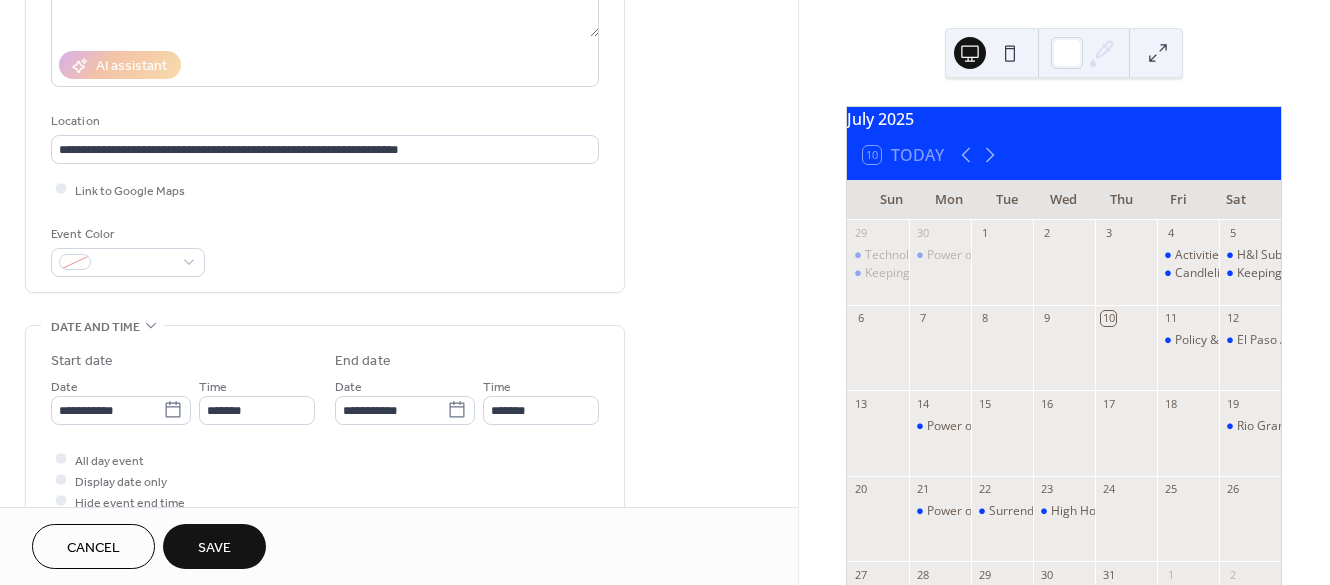 scroll, scrollTop: 322, scrollLeft: 0, axis: vertical 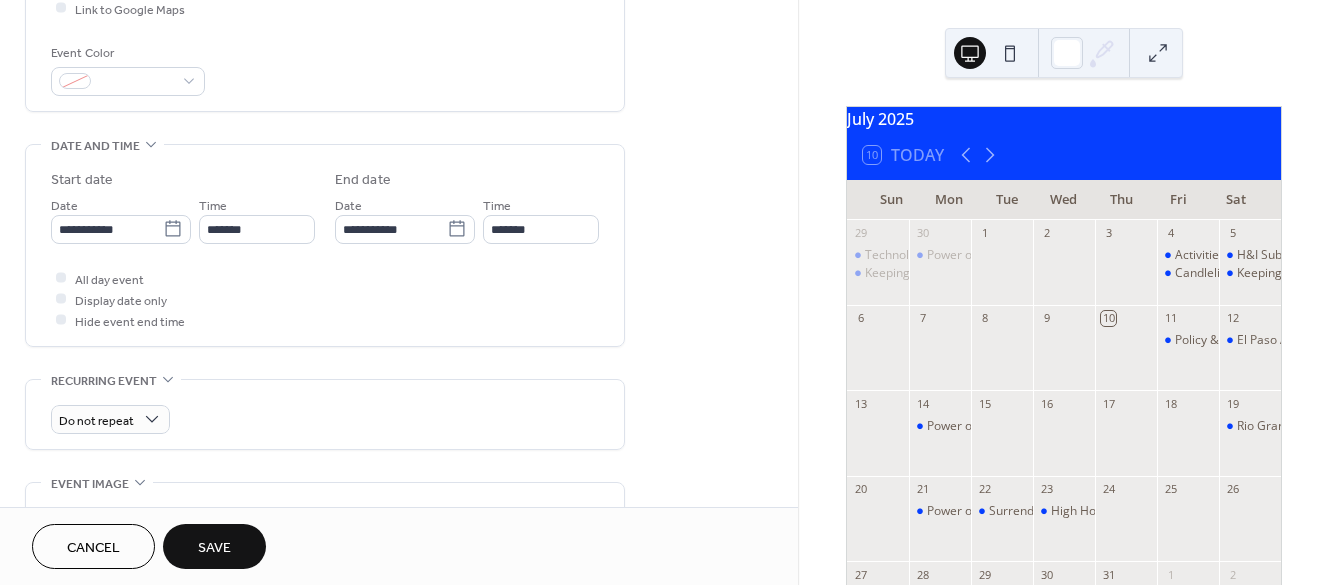 click on "Save" at bounding box center (214, 546) 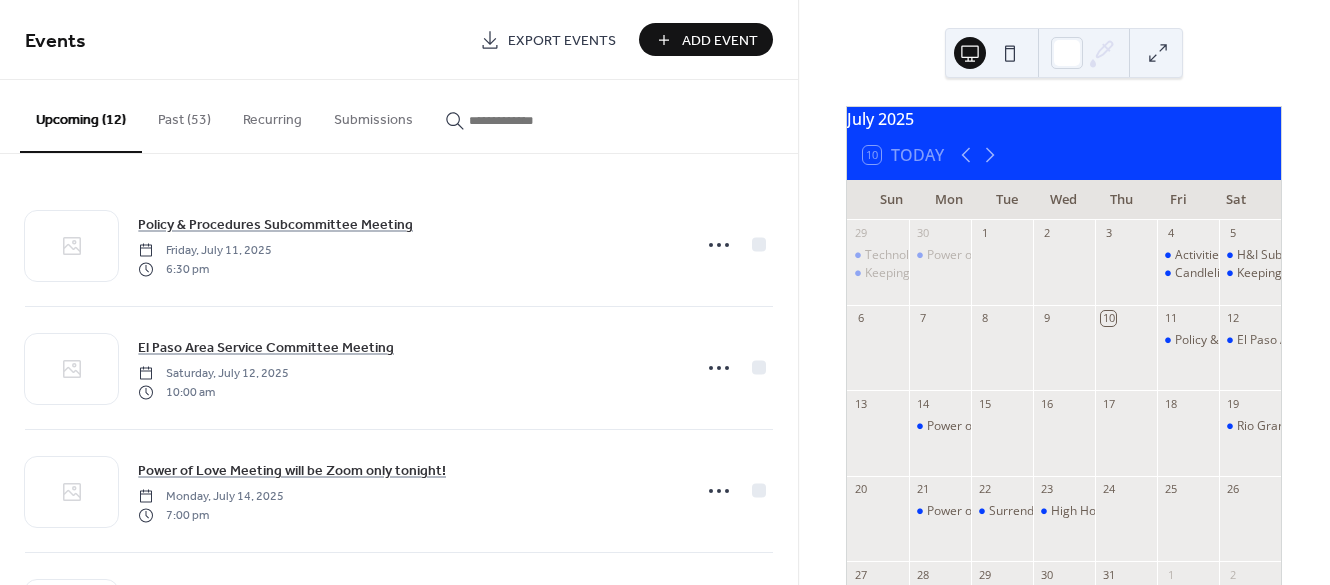 click on "Add Event" at bounding box center [720, 41] 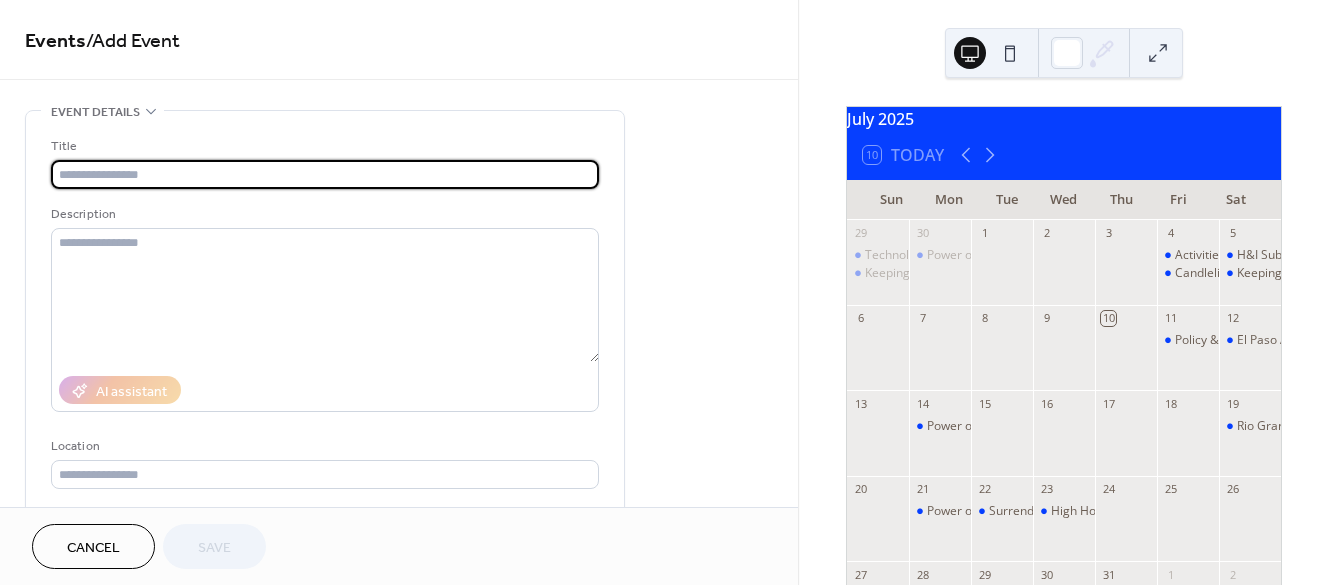 click at bounding box center [325, 174] 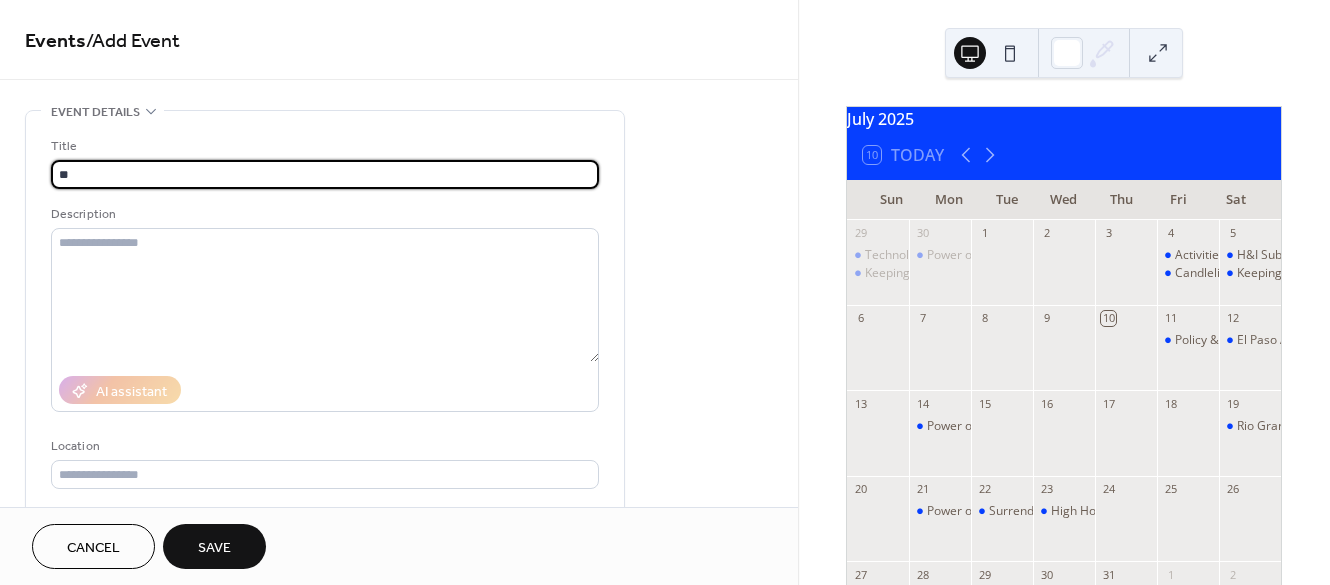 type on "*" 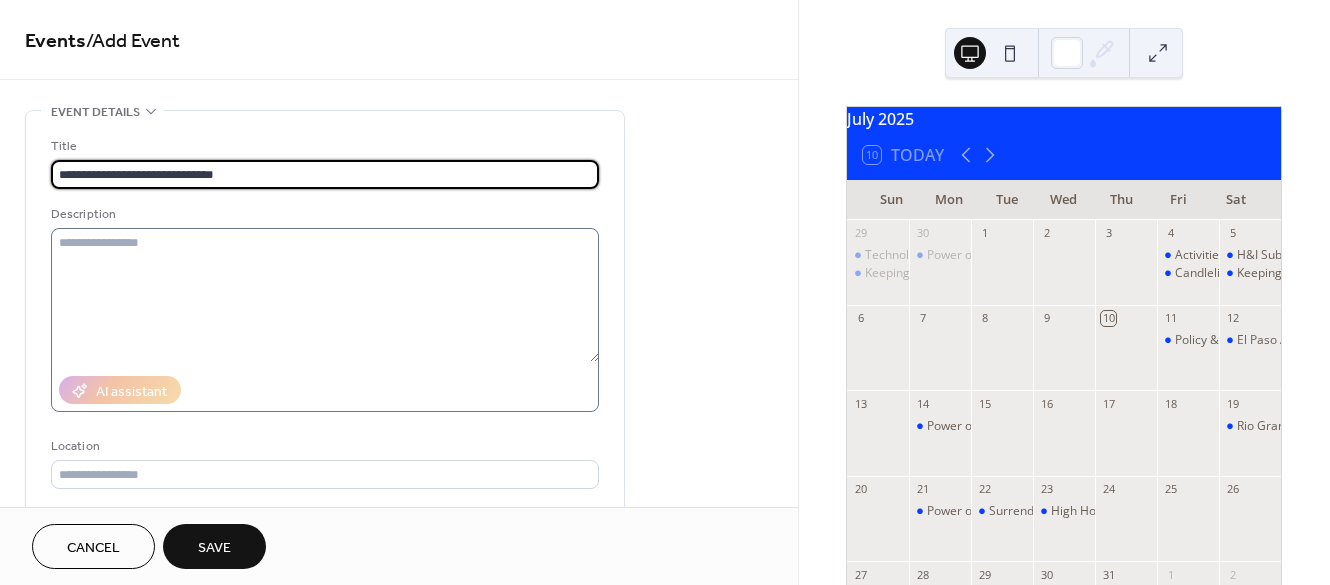 type on "**********" 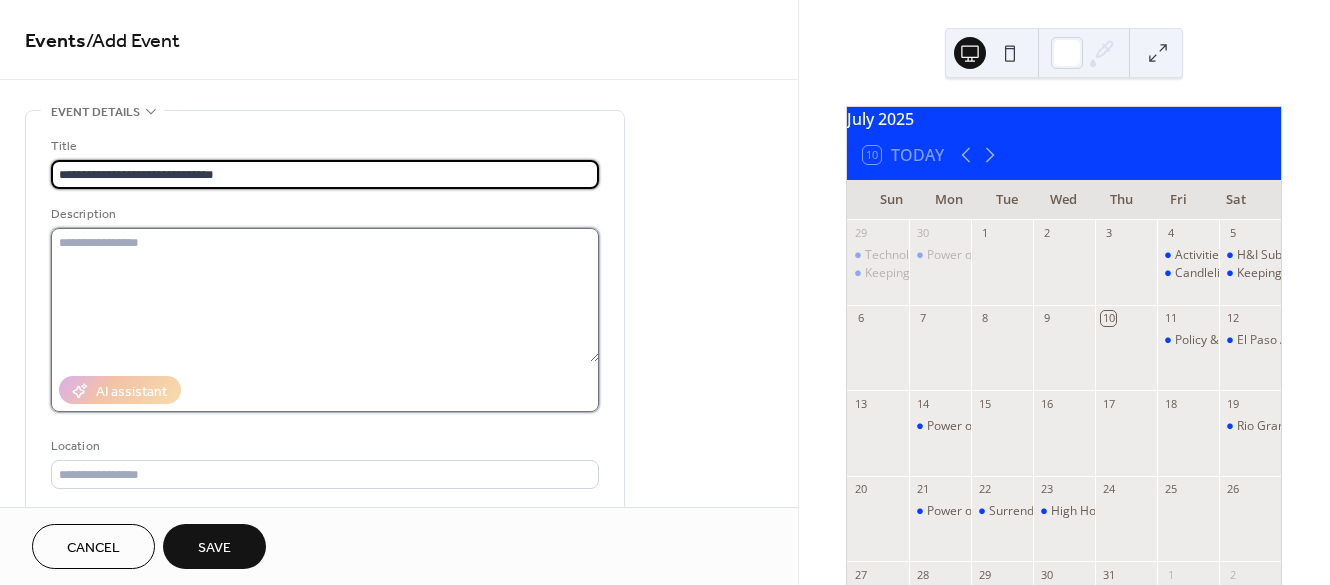 click at bounding box center [325, 295] 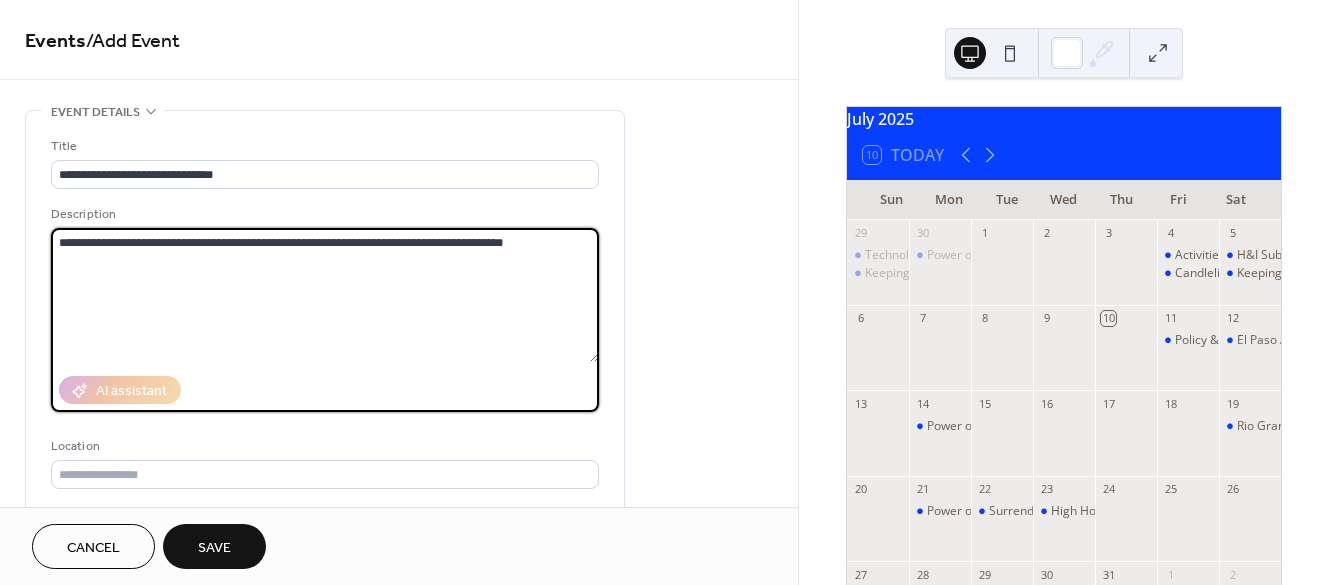 click on "**********" at bounding box center (325, 295) 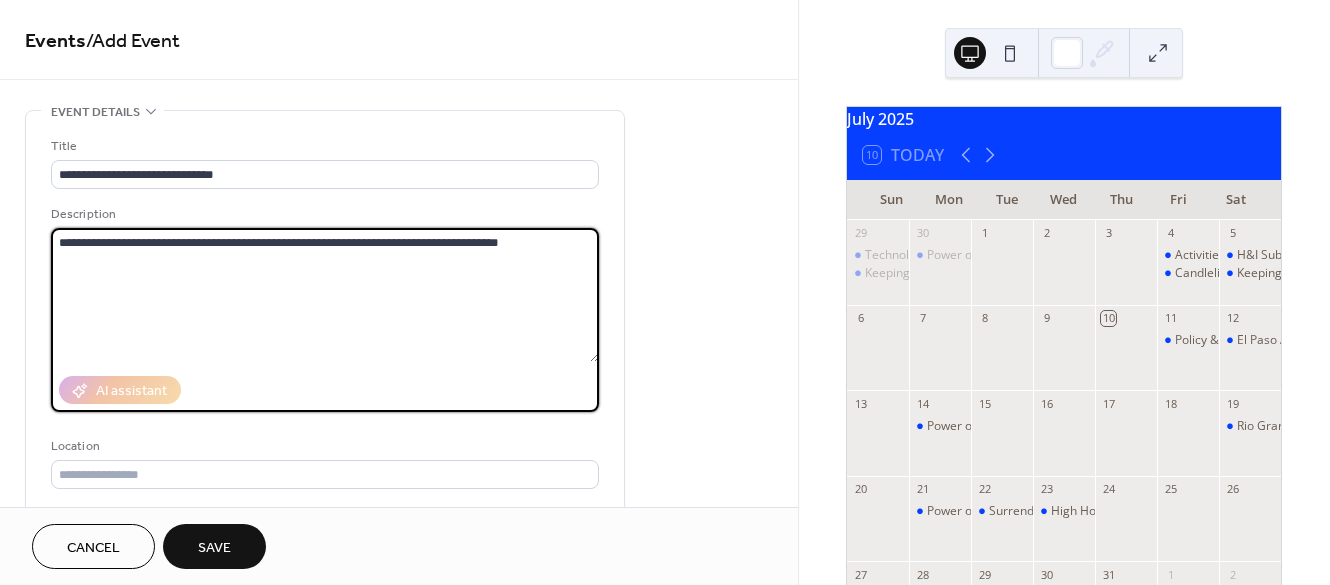 click on "**********" at bounding box center (325, 295) 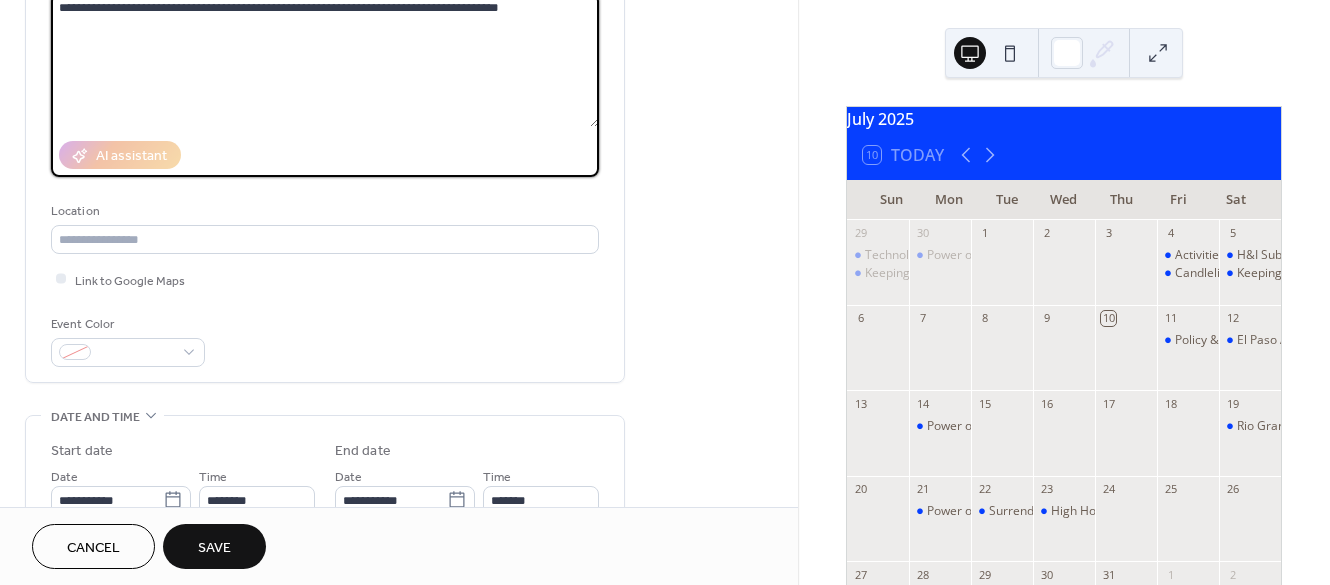 scroll, scrollTop: 250, scrollLeft: 0, axis: vertical 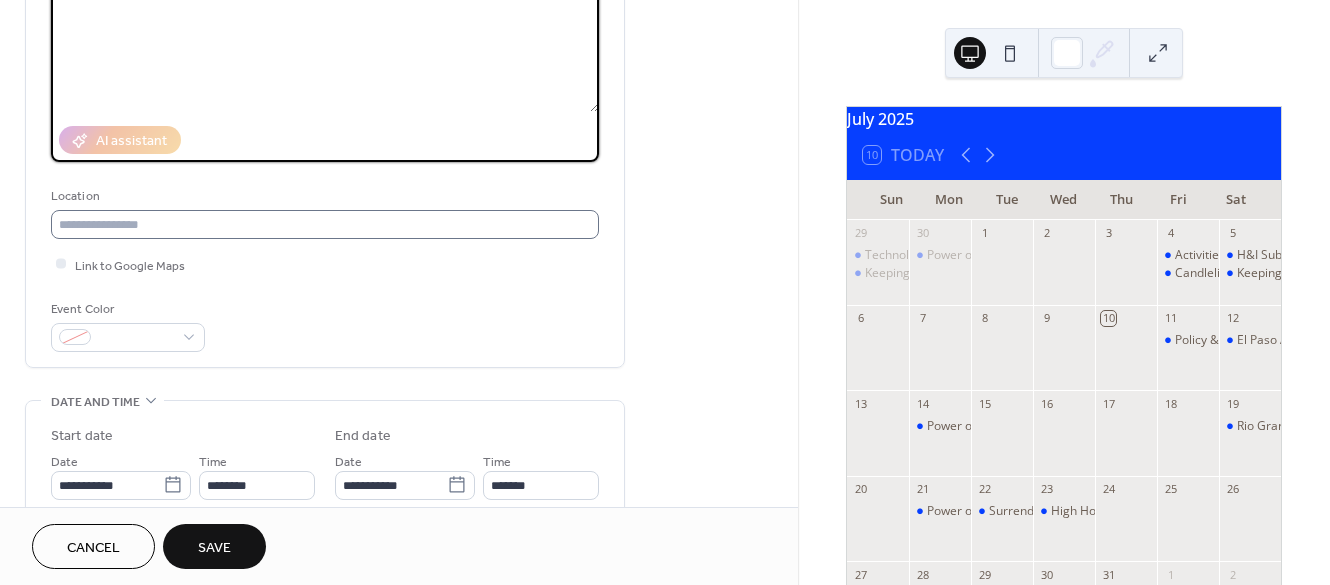 type on "**********" 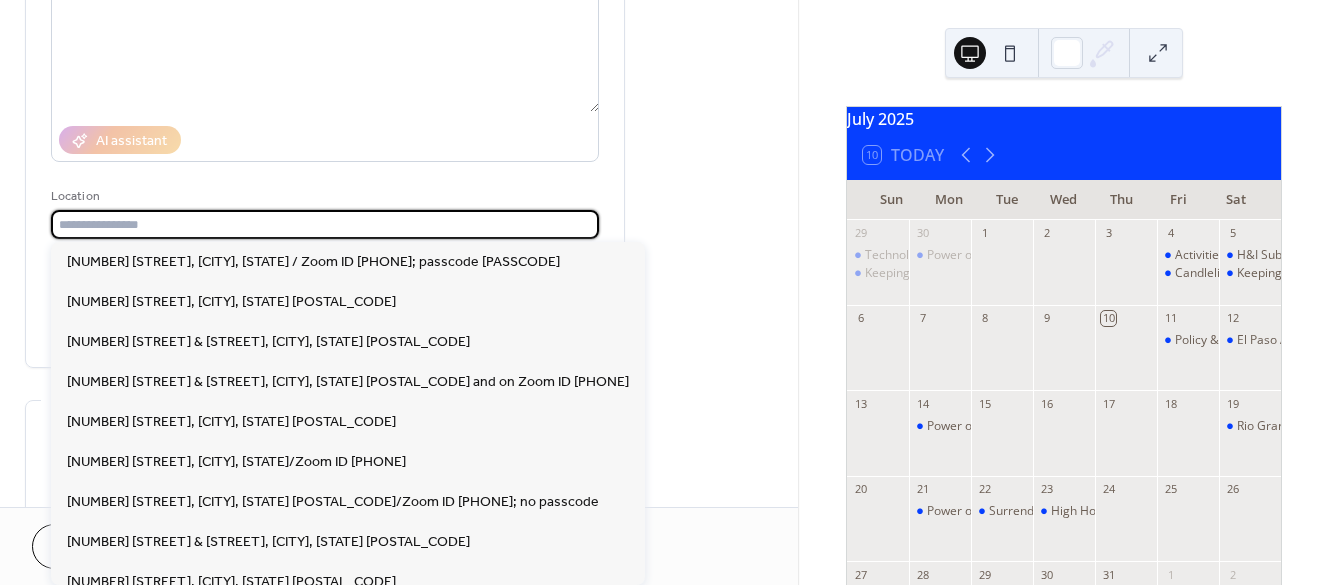 click at bounding box center (325, 224) 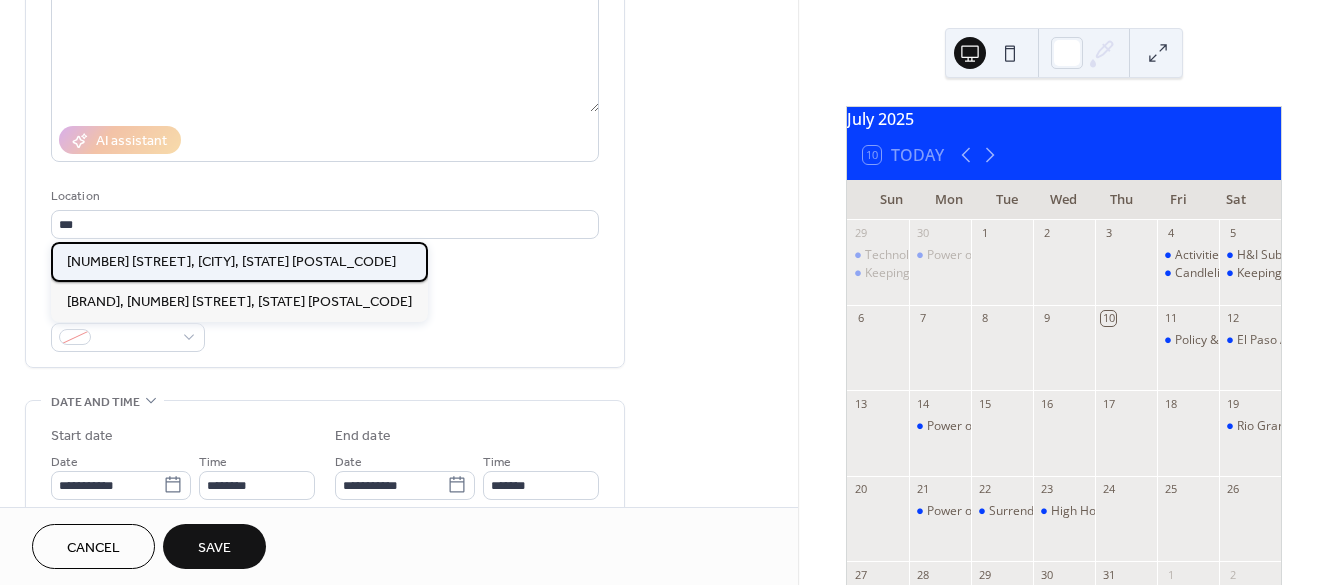 click on "500 East Yandell, El Paso, TX  79902" at bounding box center [239, 262] 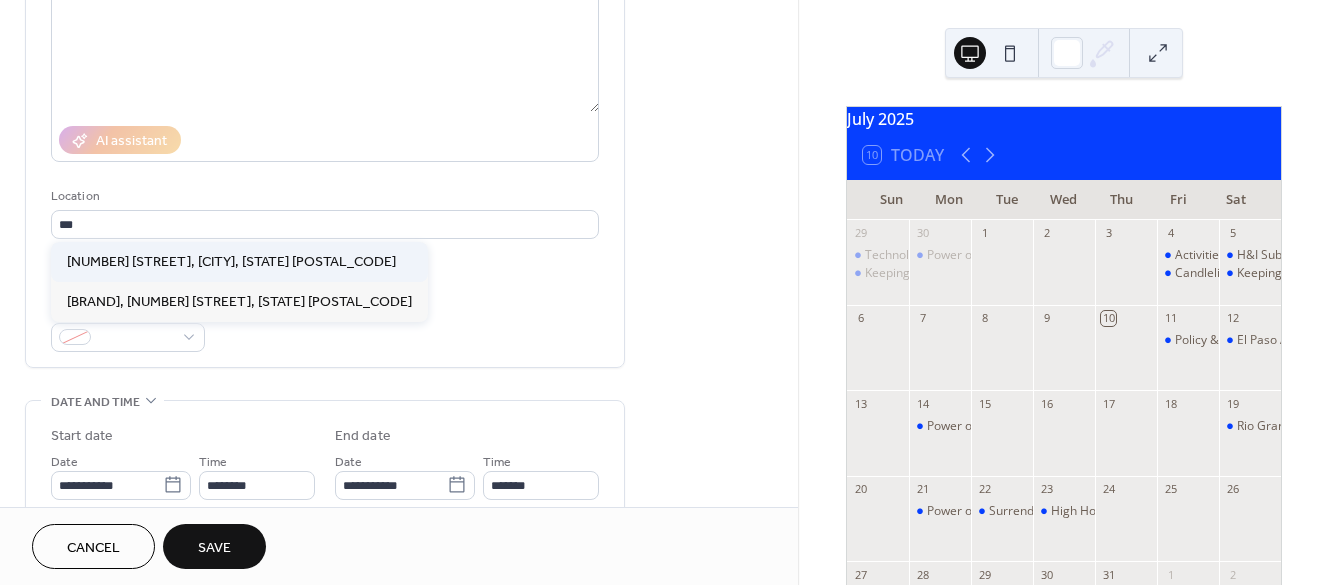 type on "**********" 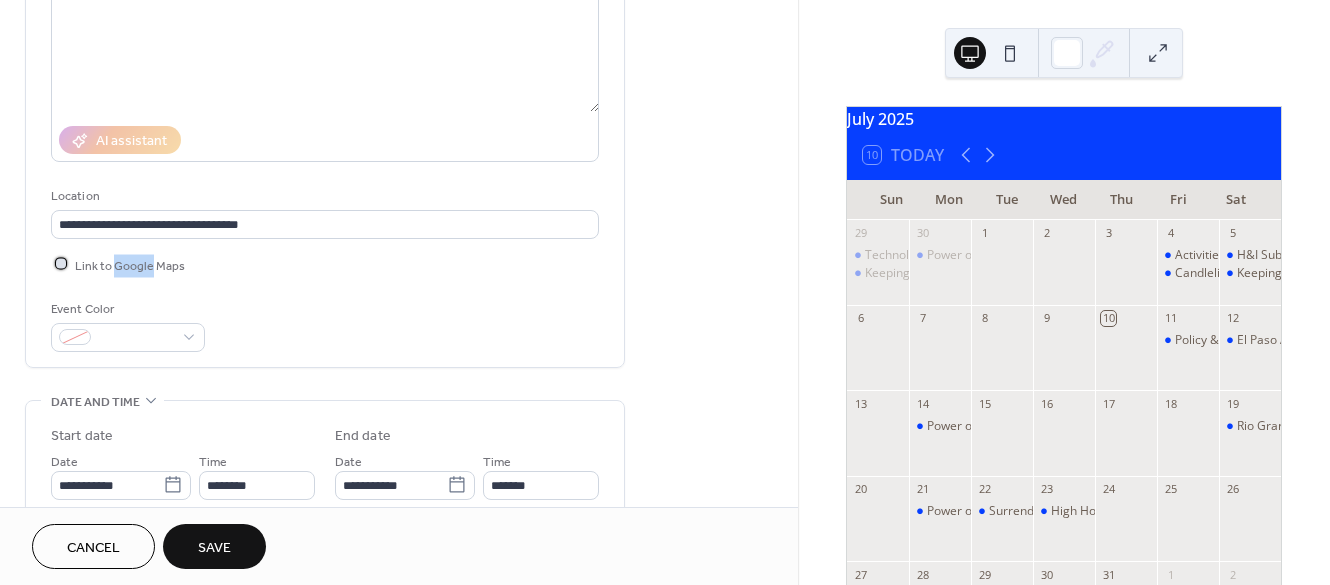 click on "Link to Google Maps" at bounding box center [130, 265] 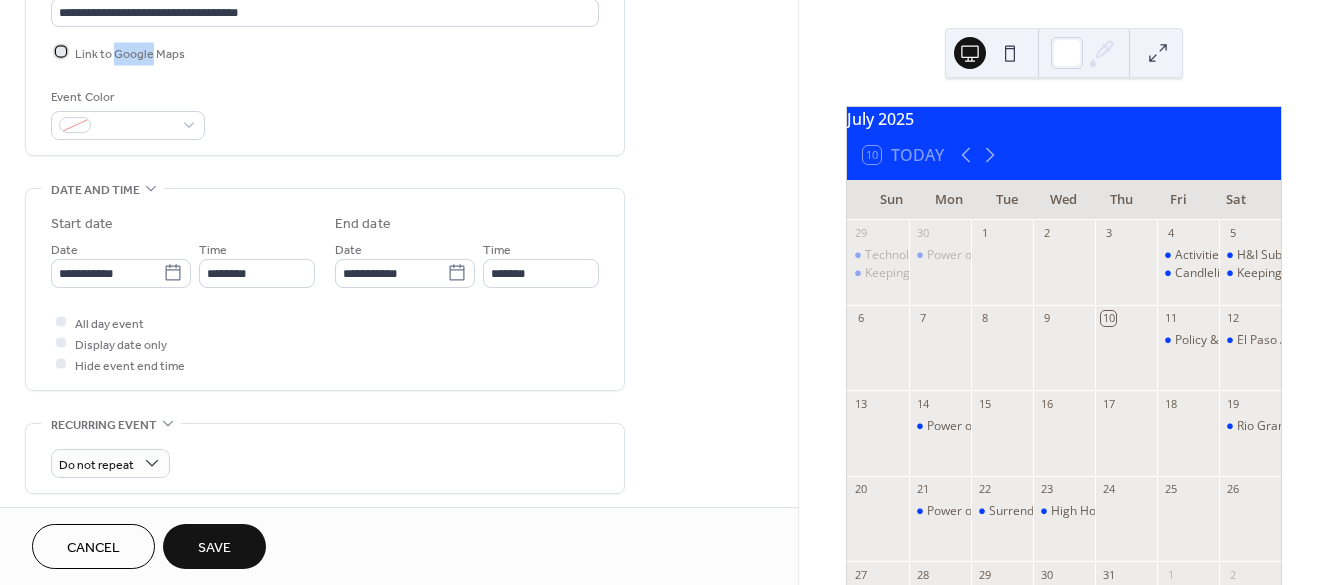 scroll, scrollTop: 478, scrollLeft: 0, axis: vertical 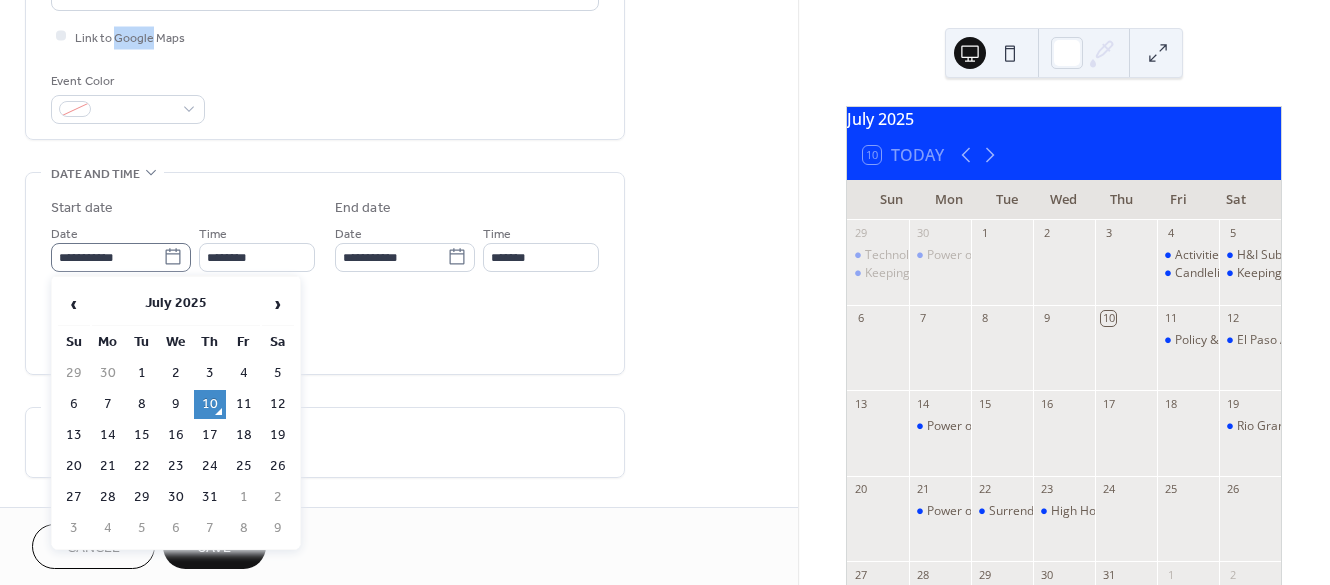 click 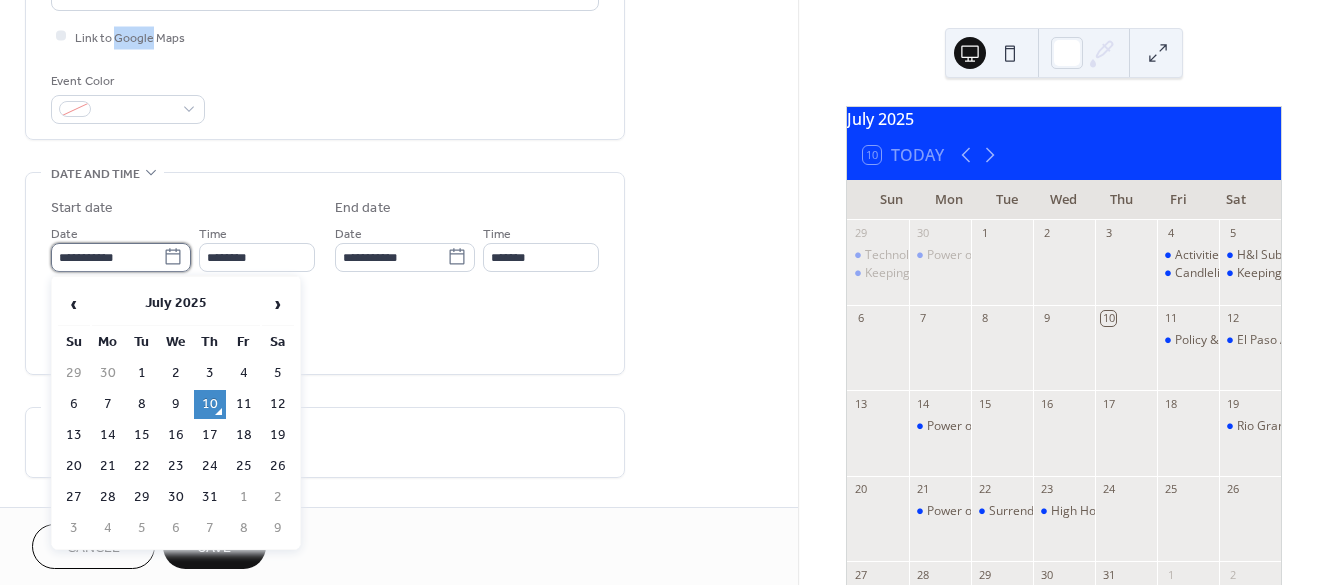 click on "**********" at bounding box center (107, 257) 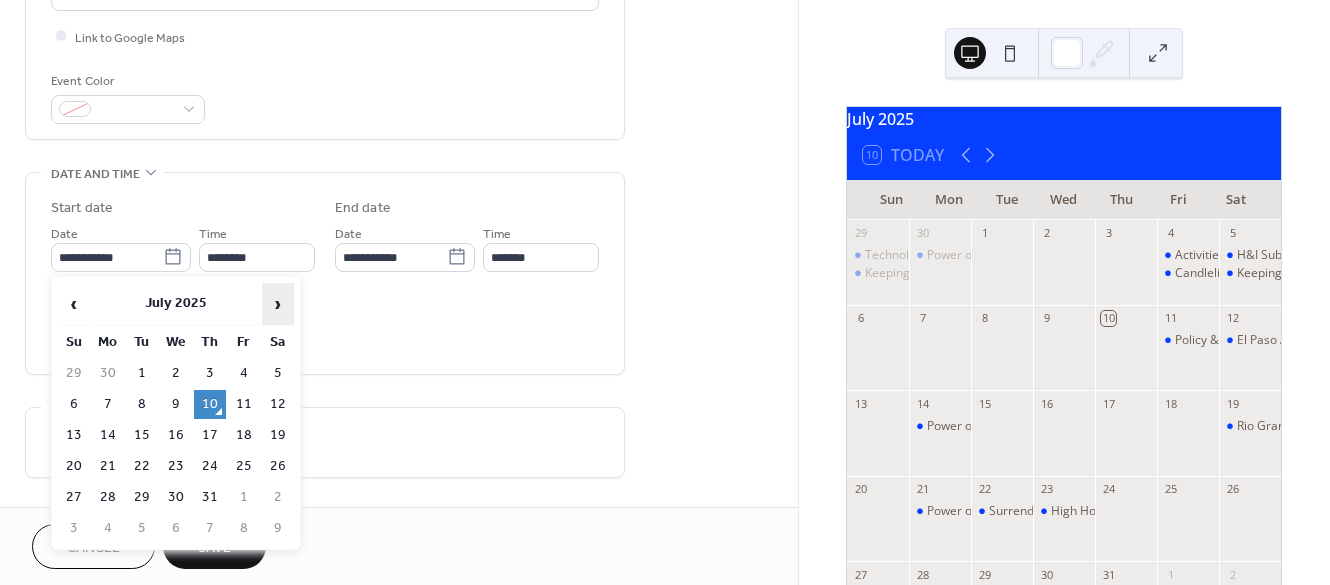 click on "›" at bounding box center [278, 304] 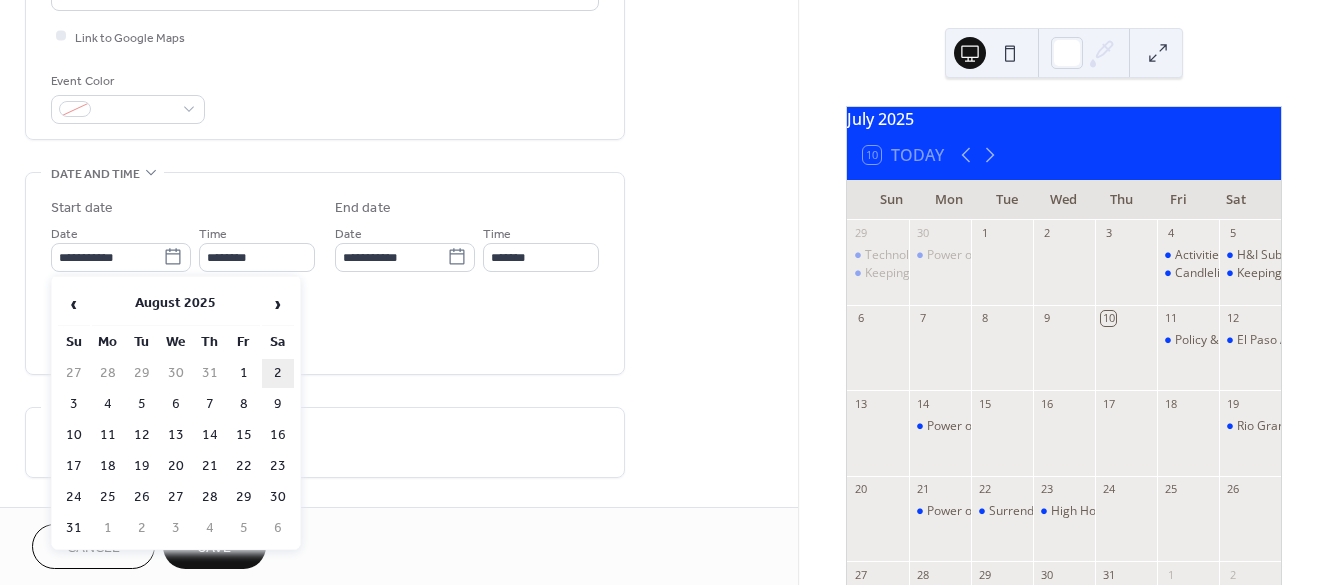 click on "2" at bounding box center (278, 373) 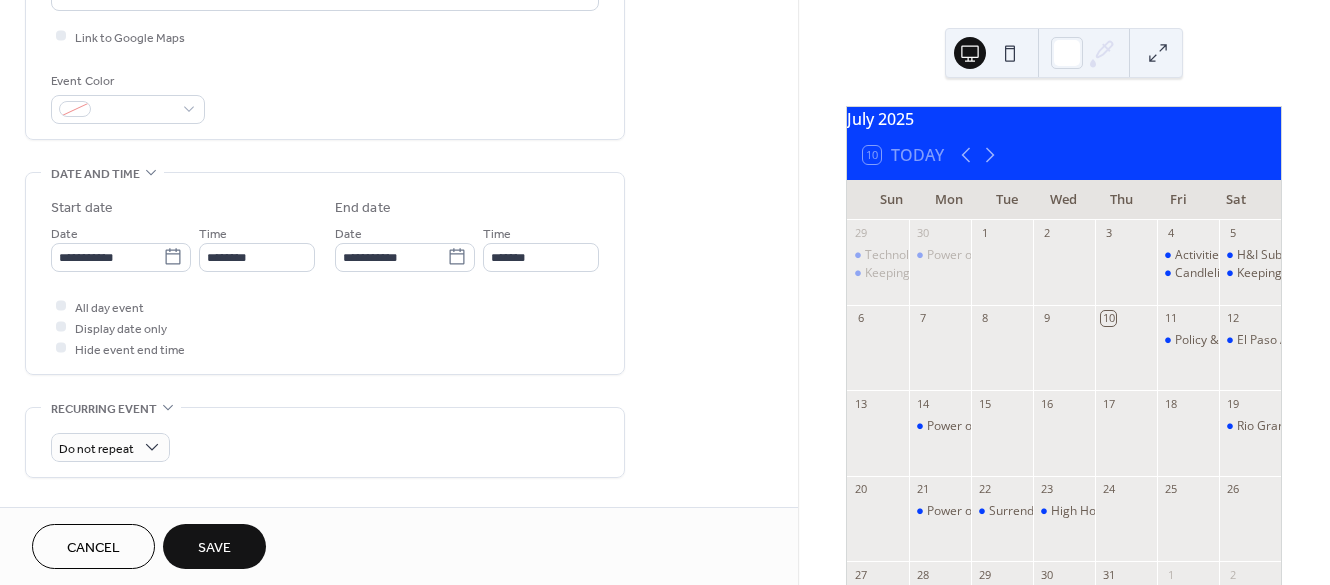 type on "**********" 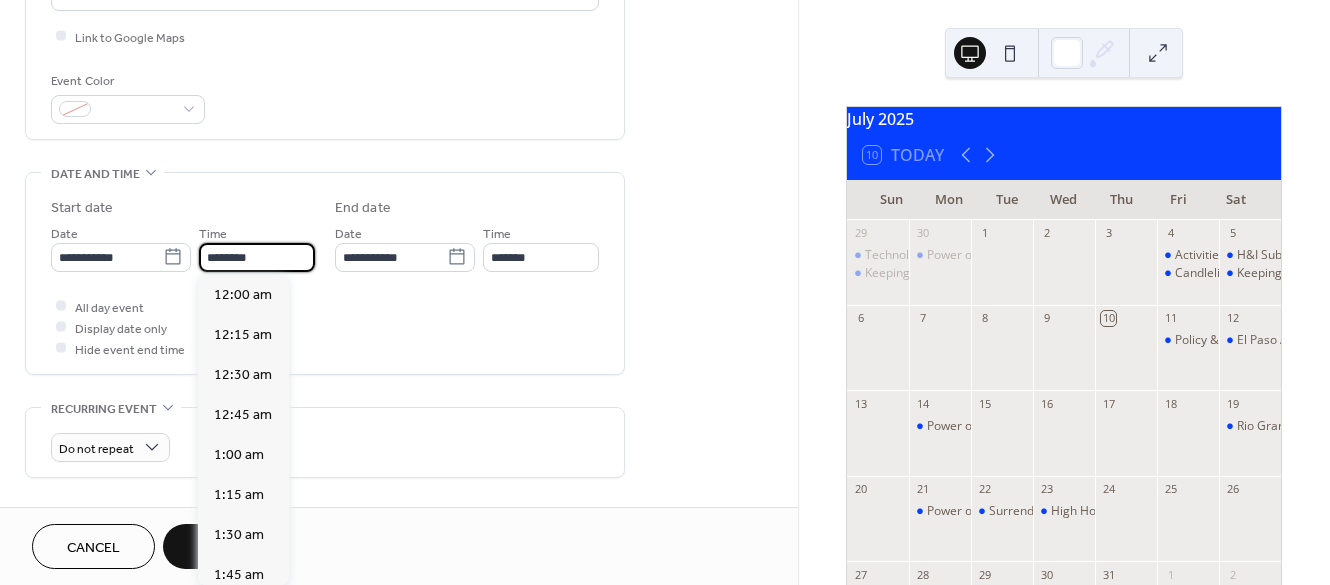 click on "********" at bounding box center [257, 257] 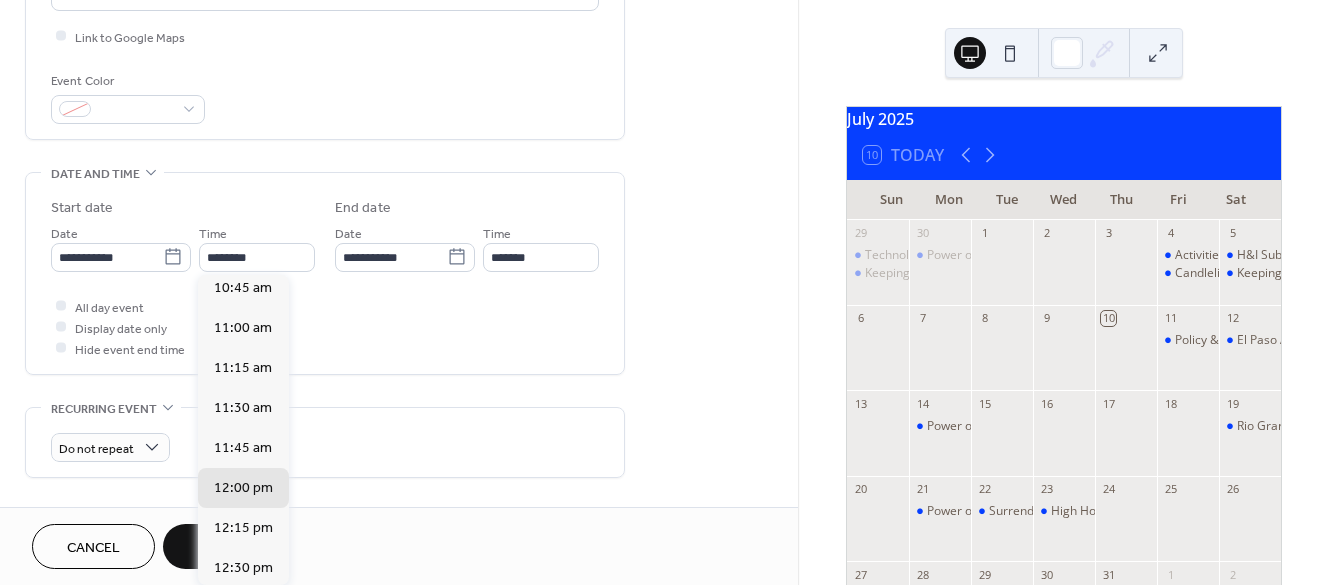 scroll, scrollTop: 1688, scrollLeft: 0, axis: vertical 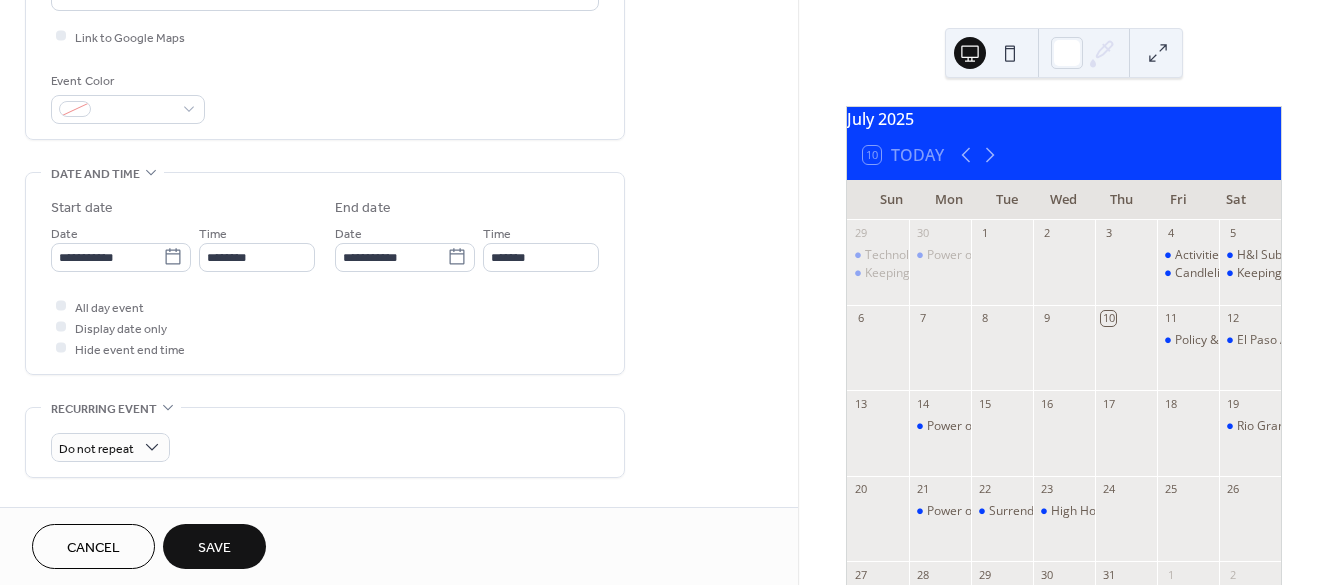 click on "Do not repeat" at bounding box center [325, 442] 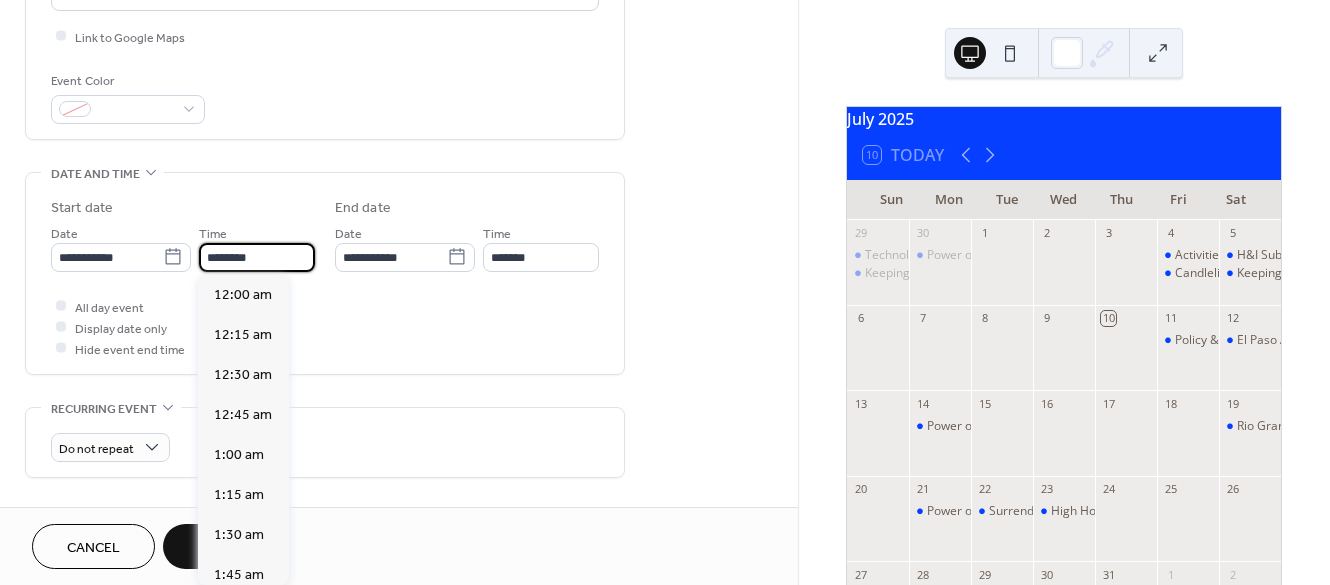 click on "********" at bounding box center (257, 257) 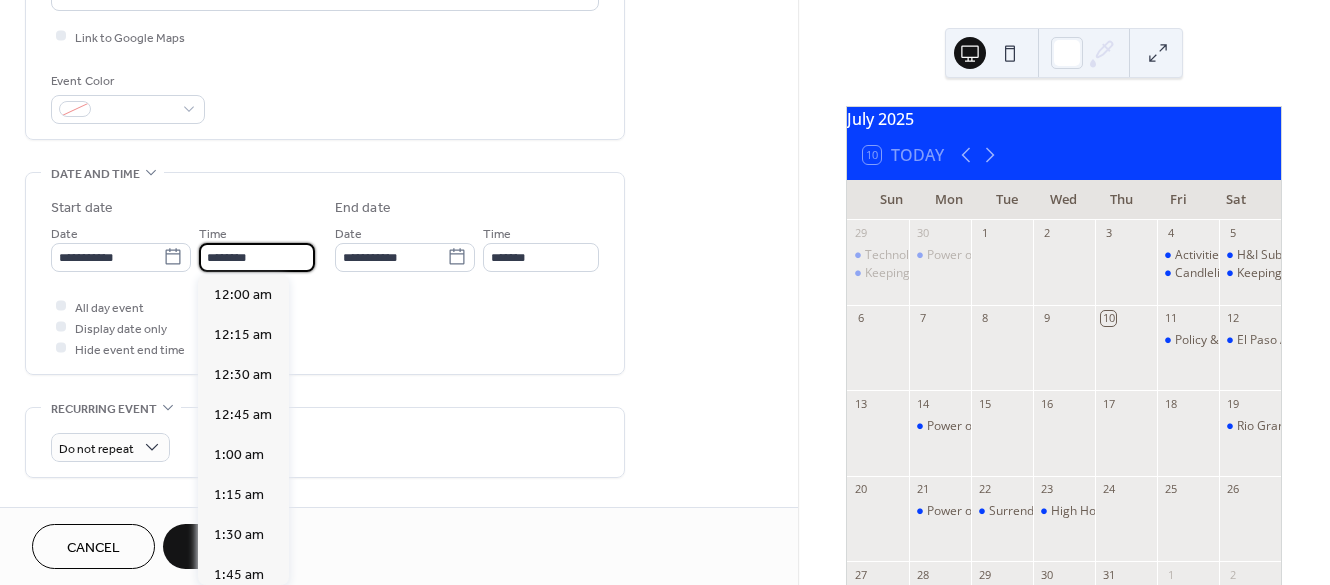scroll, scrollTop: 1960, scrollLeft: 0, axis: vertical 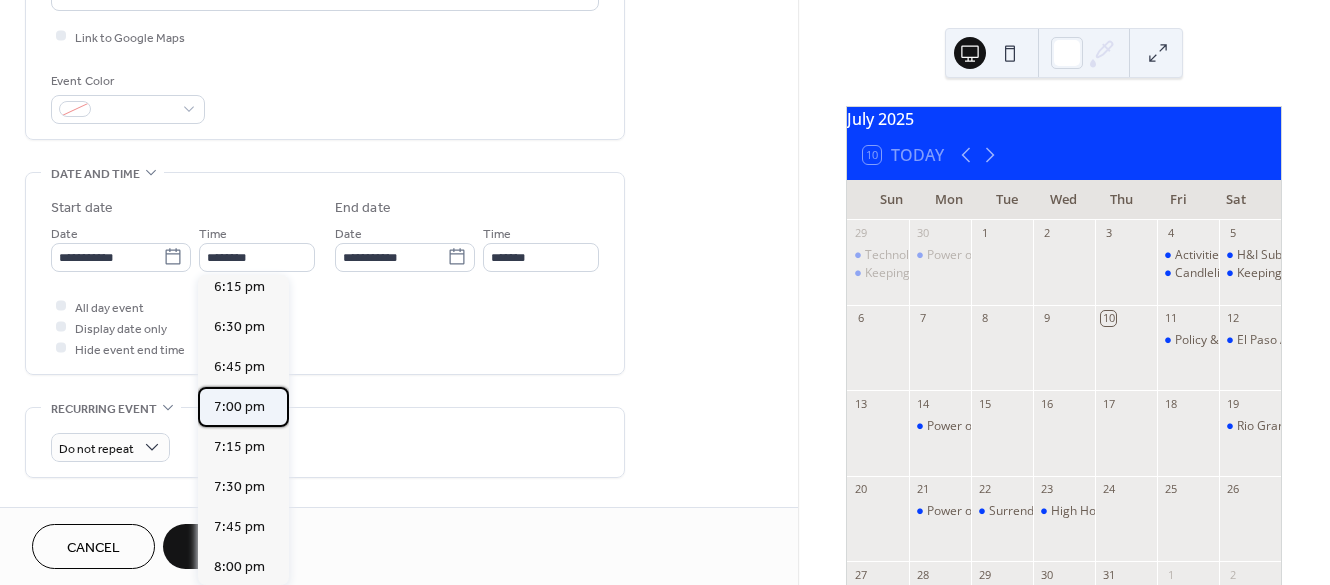 click on "7:00 pm" at bounding box center (239, 406) 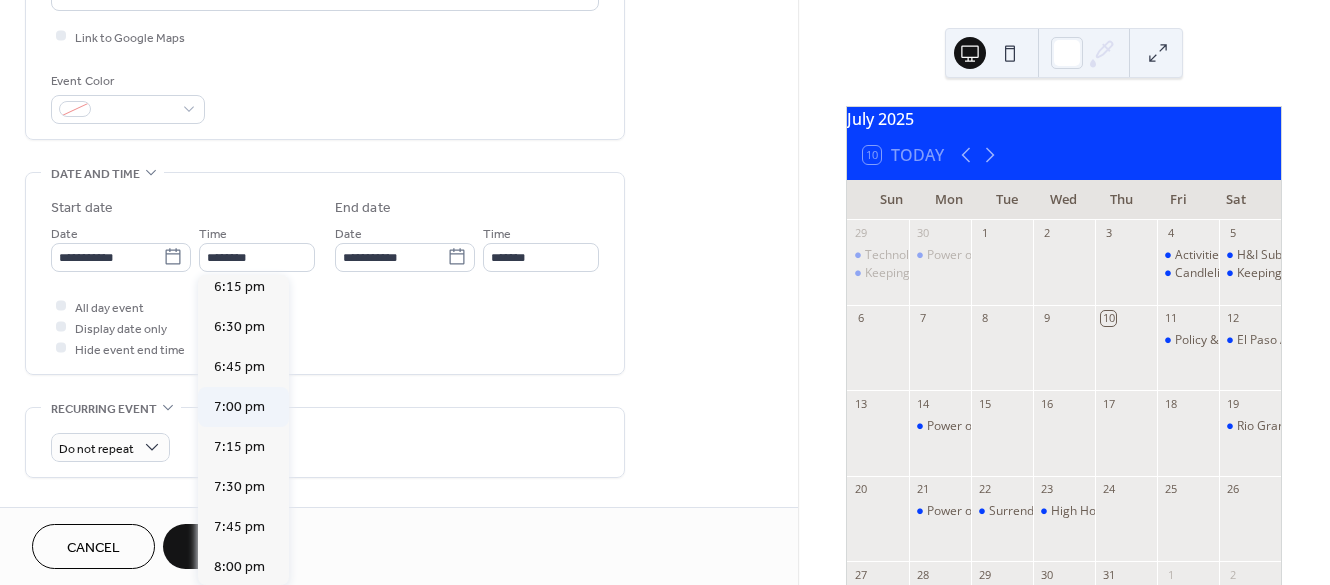 type on "*******" 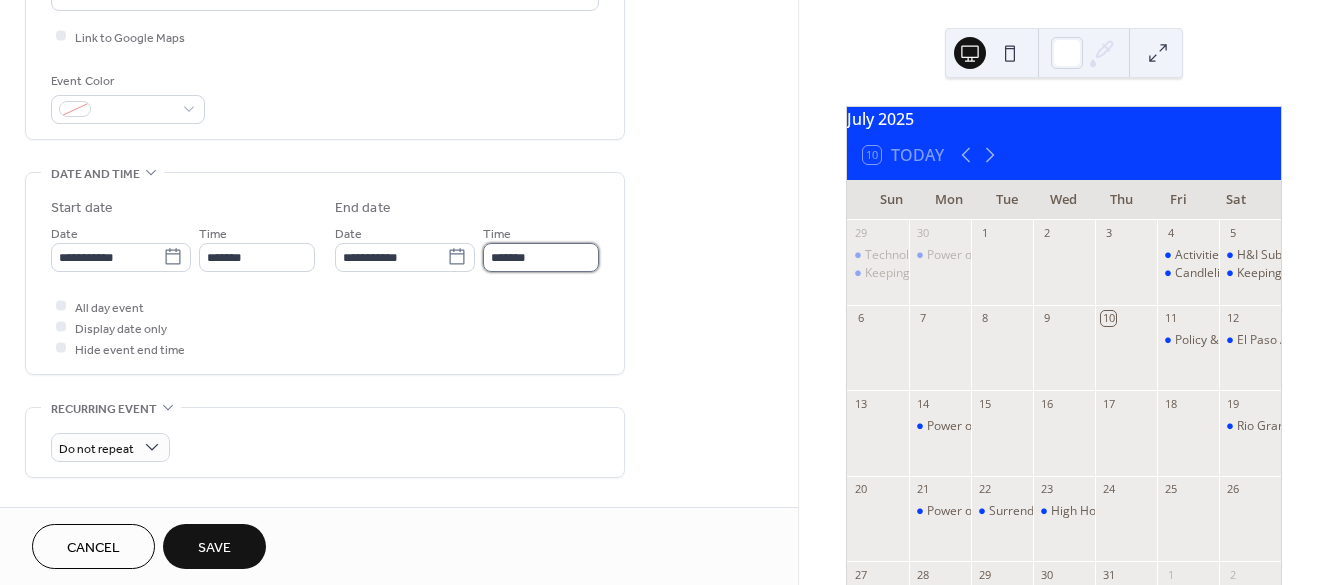 click on "*******" at bounding box center [541, 257] 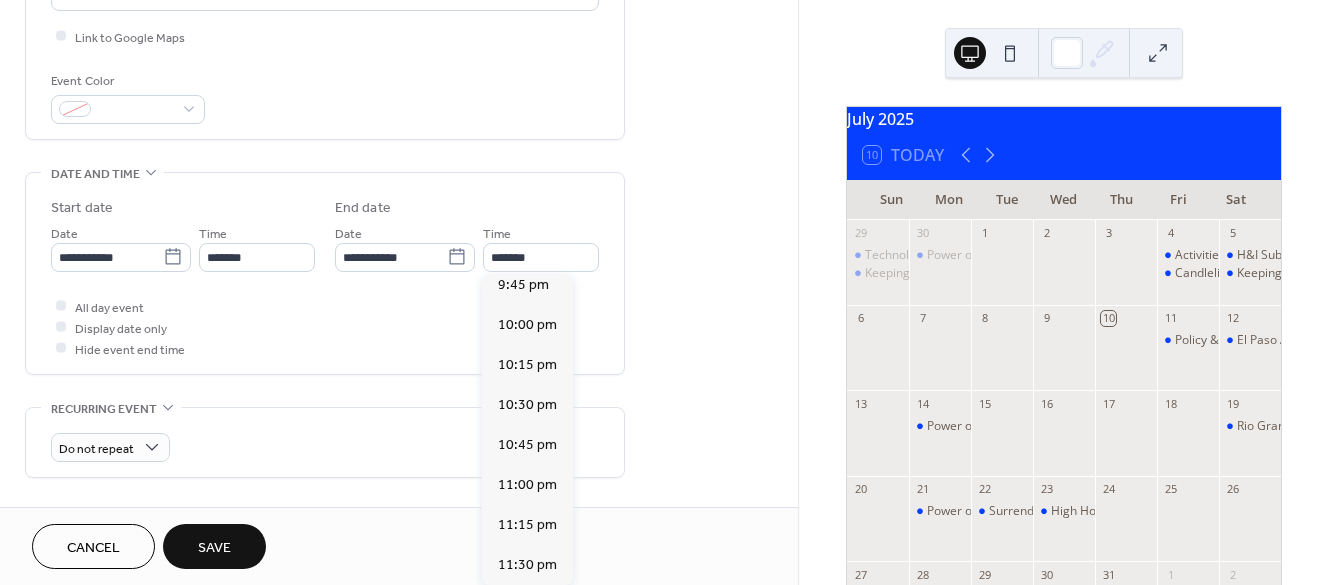 scroll, scrollTop: 411, scrollLeft: 0, axis: vertical 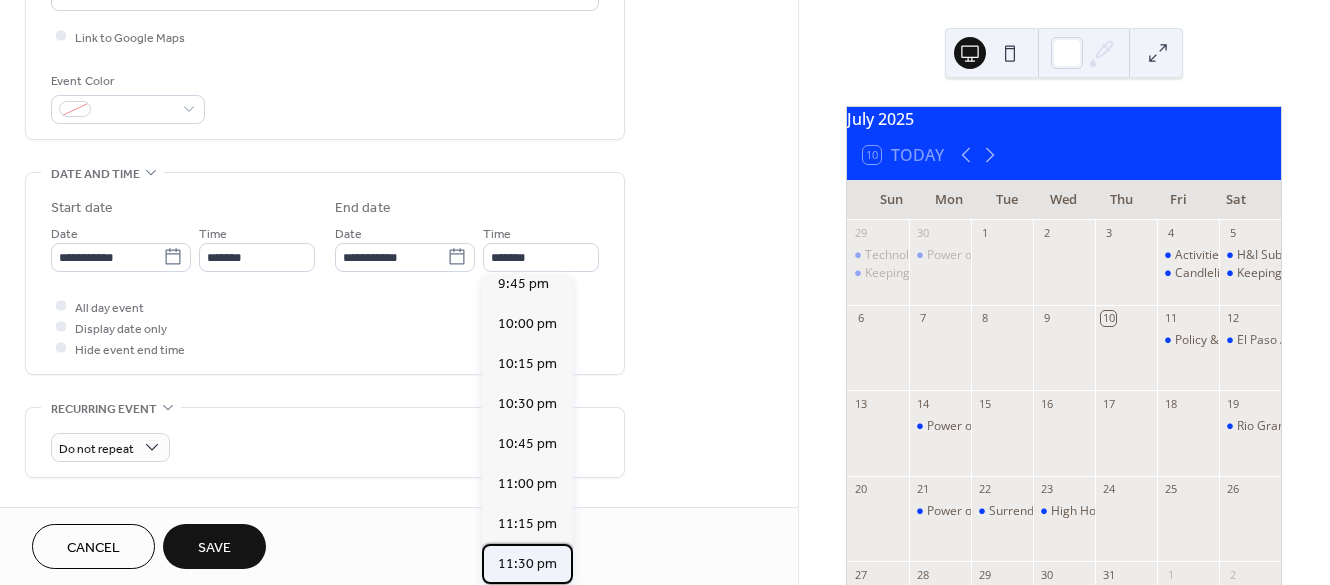 click on "11:30 pm" at bounding box center [527, 563] 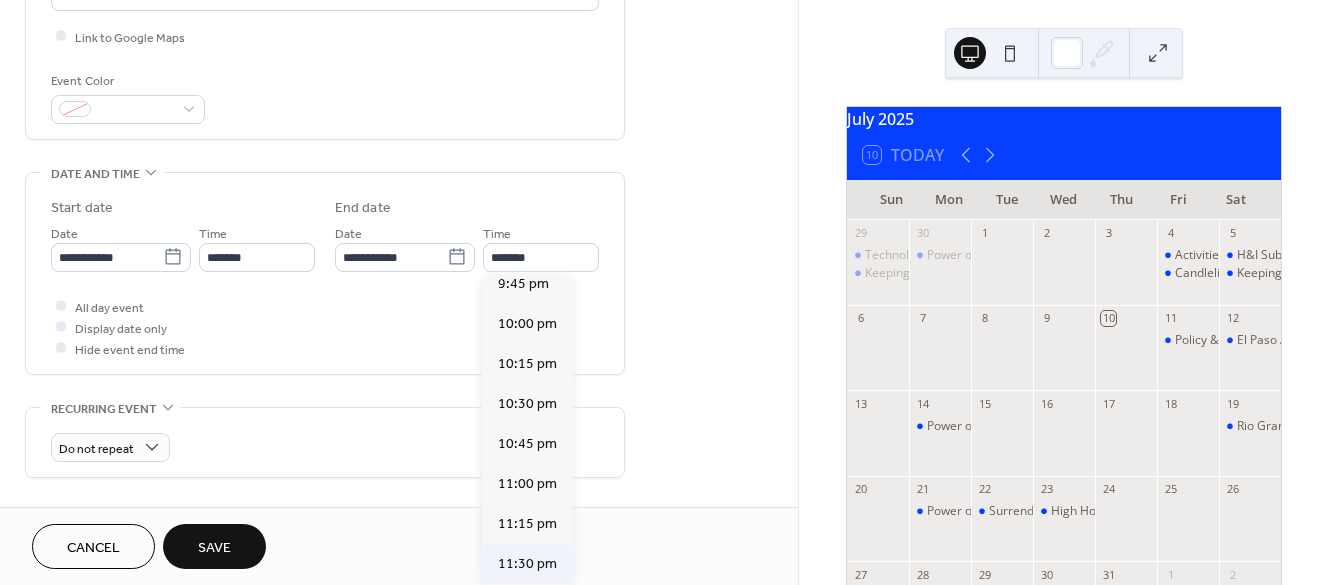 type on "********" 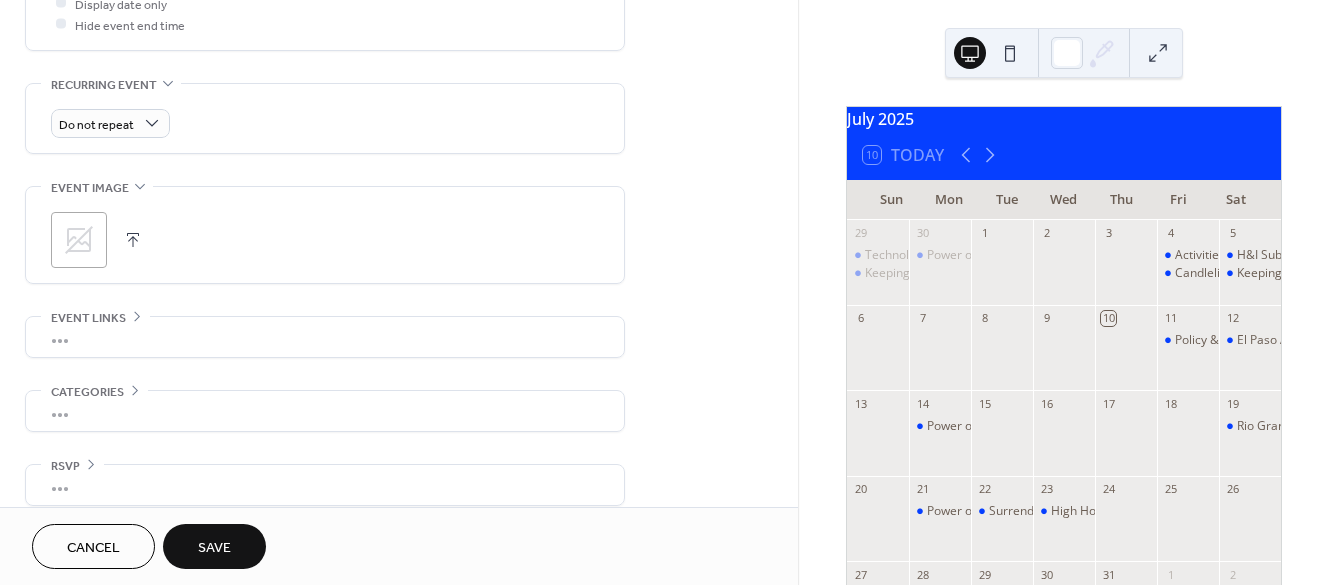 scroll, scrollTop: 808, scrollLeft: 0, axis: vertical 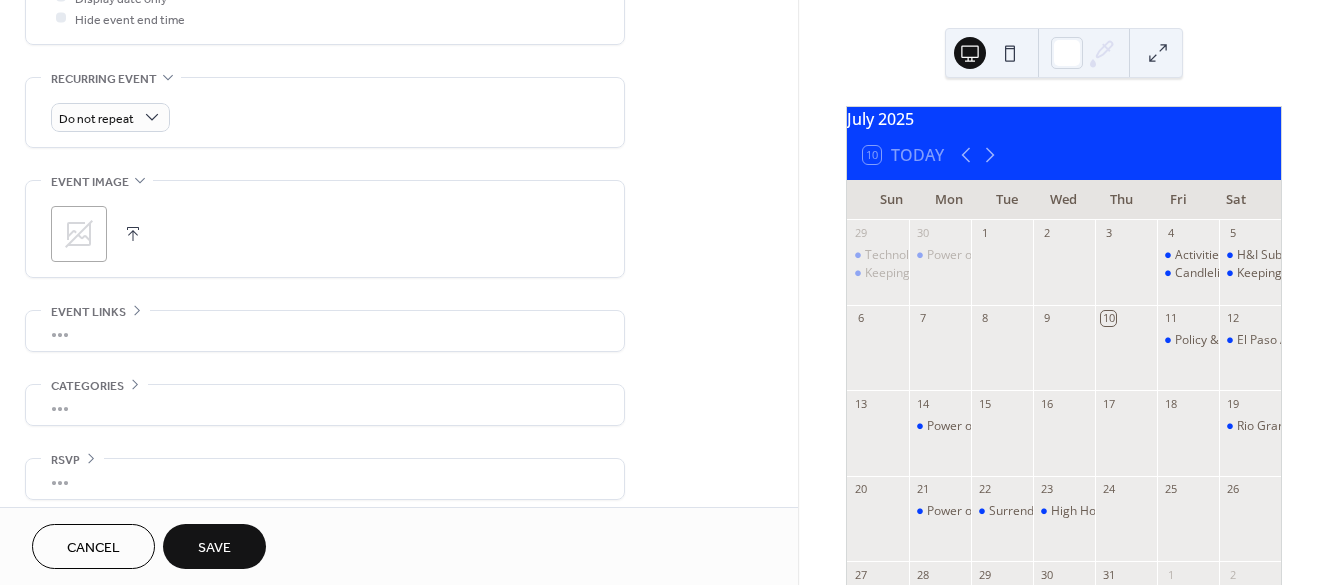click on "Save" at bounding box center [214, 548] 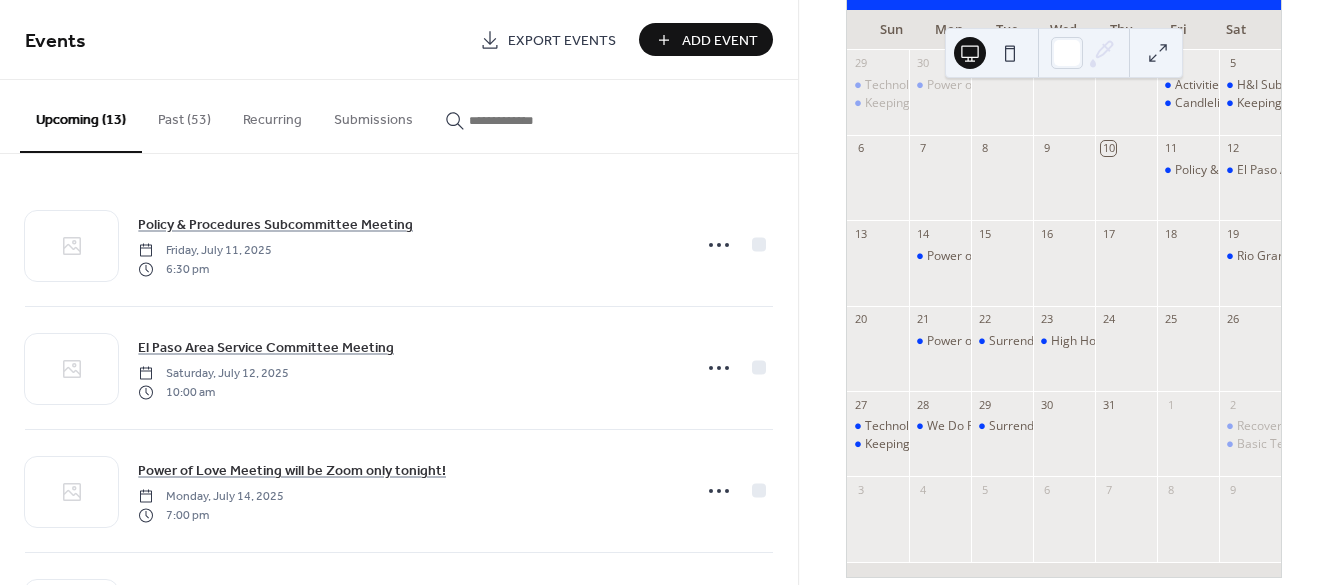 scroll, scrollTop: 173, scrollLeft: 0, axis: vertical 